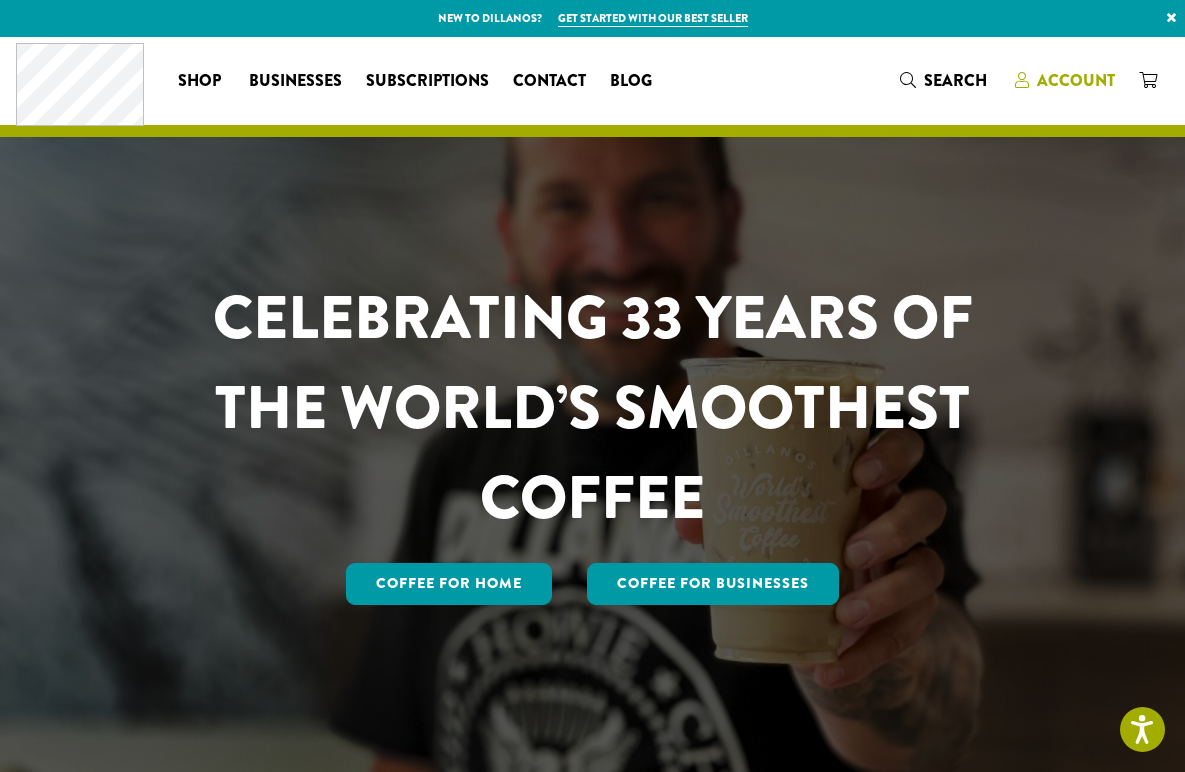 scroll, scrollTop: 0, scrollLeft: 0, axis: both 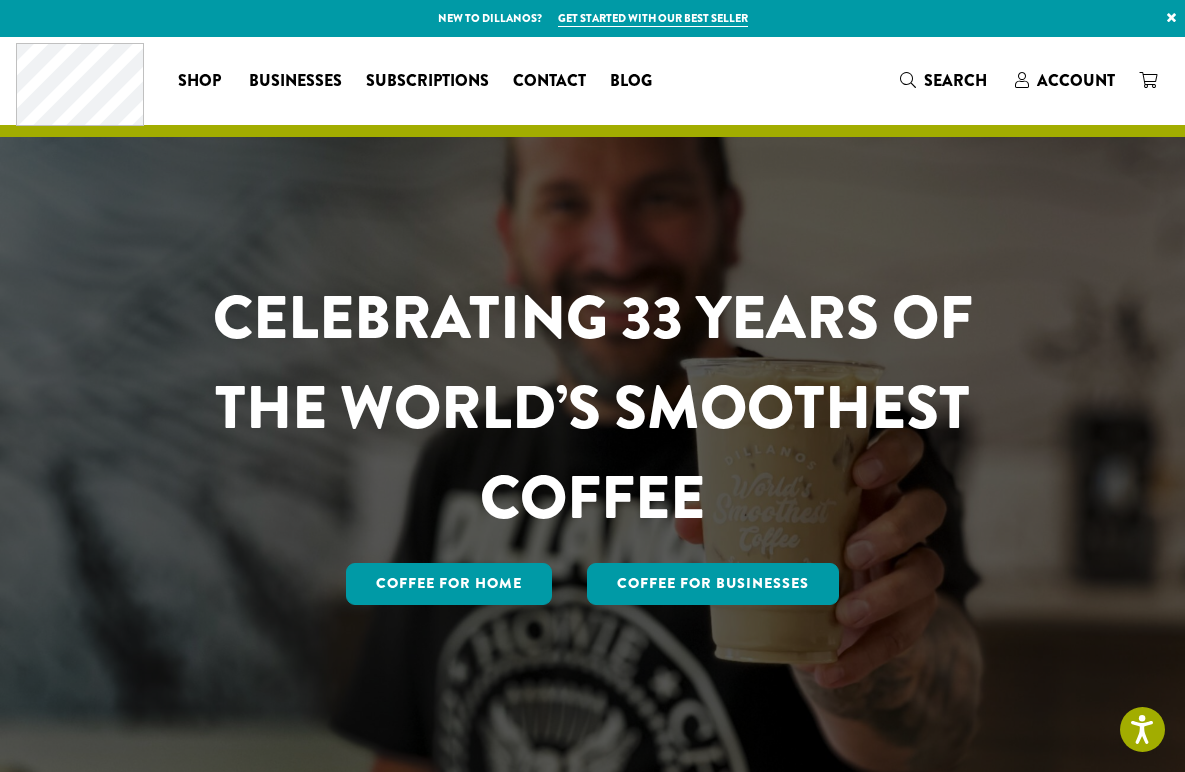 click on "Coffee All Coffees
Best Sellers
Blends
Single Origins
Dillanos Limited
Organic / Fair Trade
One Harvest
Decaf
Cold Brew
Single Serve
Drink Ingredients B22 Syrups
B22 Sauces
B22 Sweeteners
B22 Fruit Beverage Bases
B22 Chocolate Powders
B22 Blender Mixes
B22 Chai
Tea
Lotus Energy Drinks
Accessories
Merchandise New Arrivals
For Baristas
Clothing
Drinkware
Hydro Flask
Books
Swag
Gift Cards
On Sale
Brewing Barista Tools
Drip
French Press
Pour Over
Chemex
Cold Brew
Grinding
Filters
Kettles
Carafes
Shop
All Coffee
Drink Ingredients
DCR Merchandise
Brew & Serve
Businesses
Subscriptions
Contact
Blog
What are you searching for? ×" at bounding box center (592, 80) 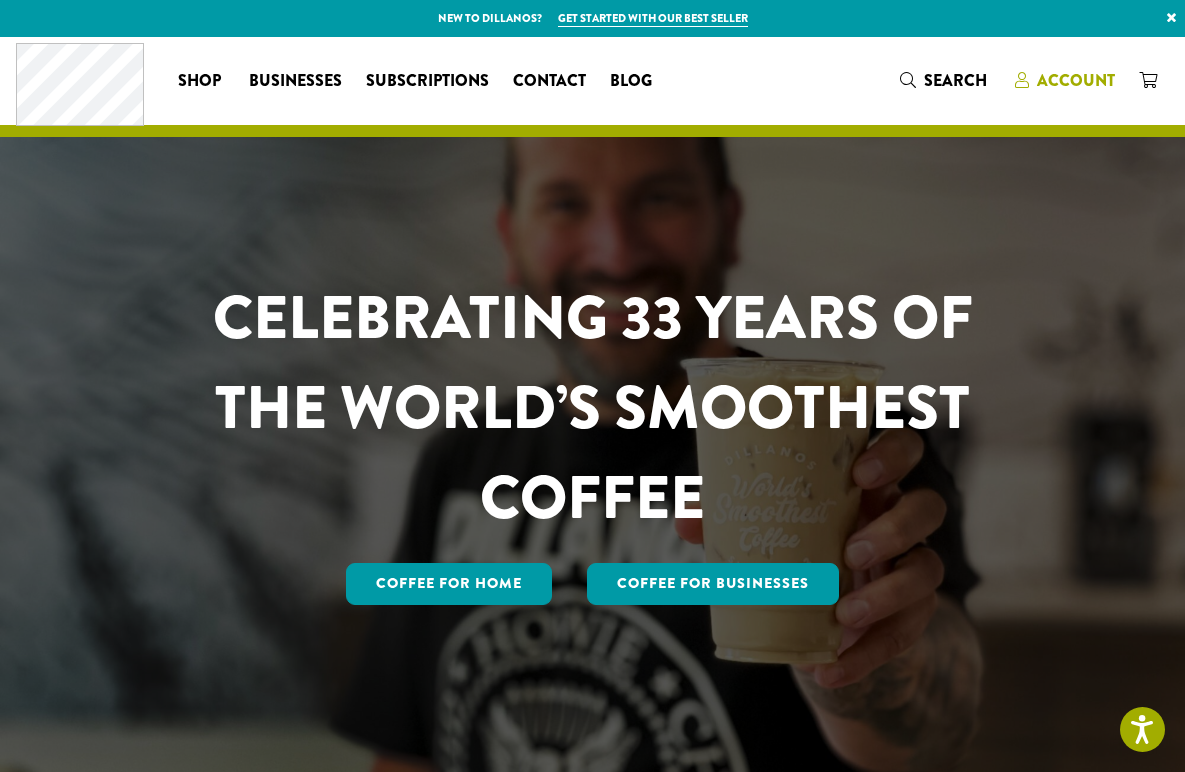 click on "Account" at bounding box center [1076, 80] 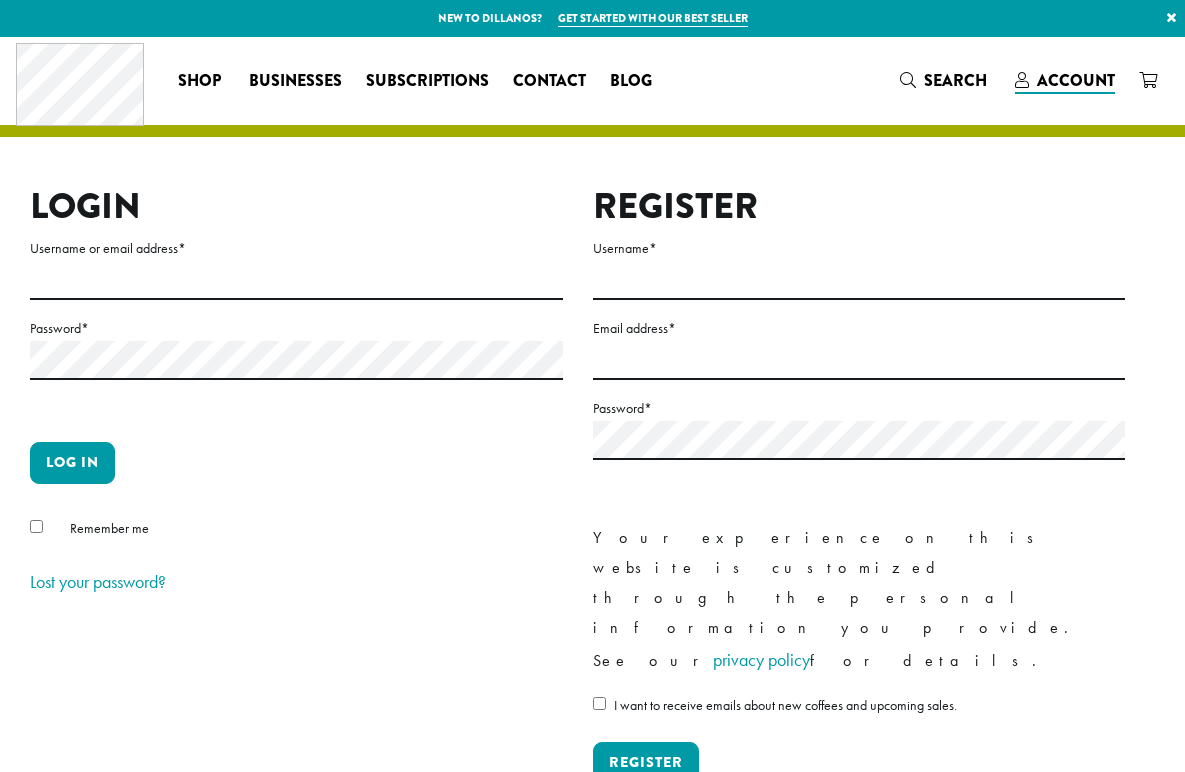 scroll, scrollTop: 0, scrollLeft: 0, axis: both 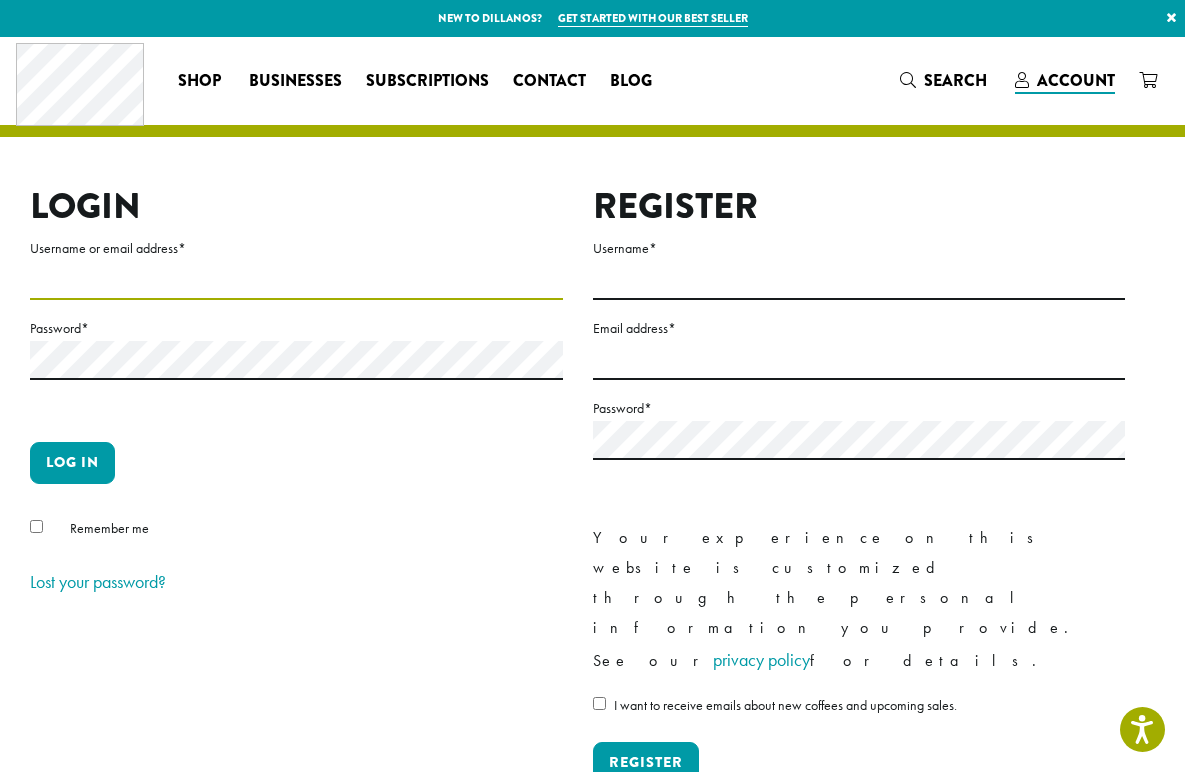 click on "Username or email address  *" at bounding box center [296, 280] 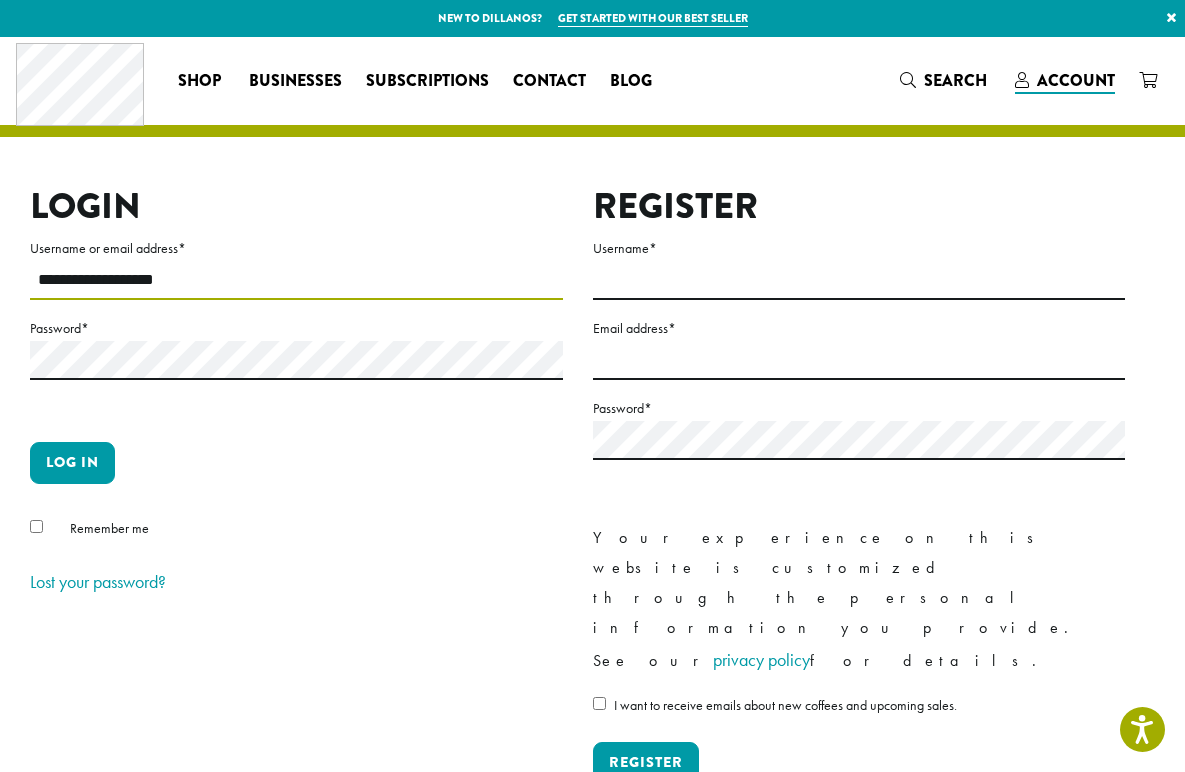 type on "**********" 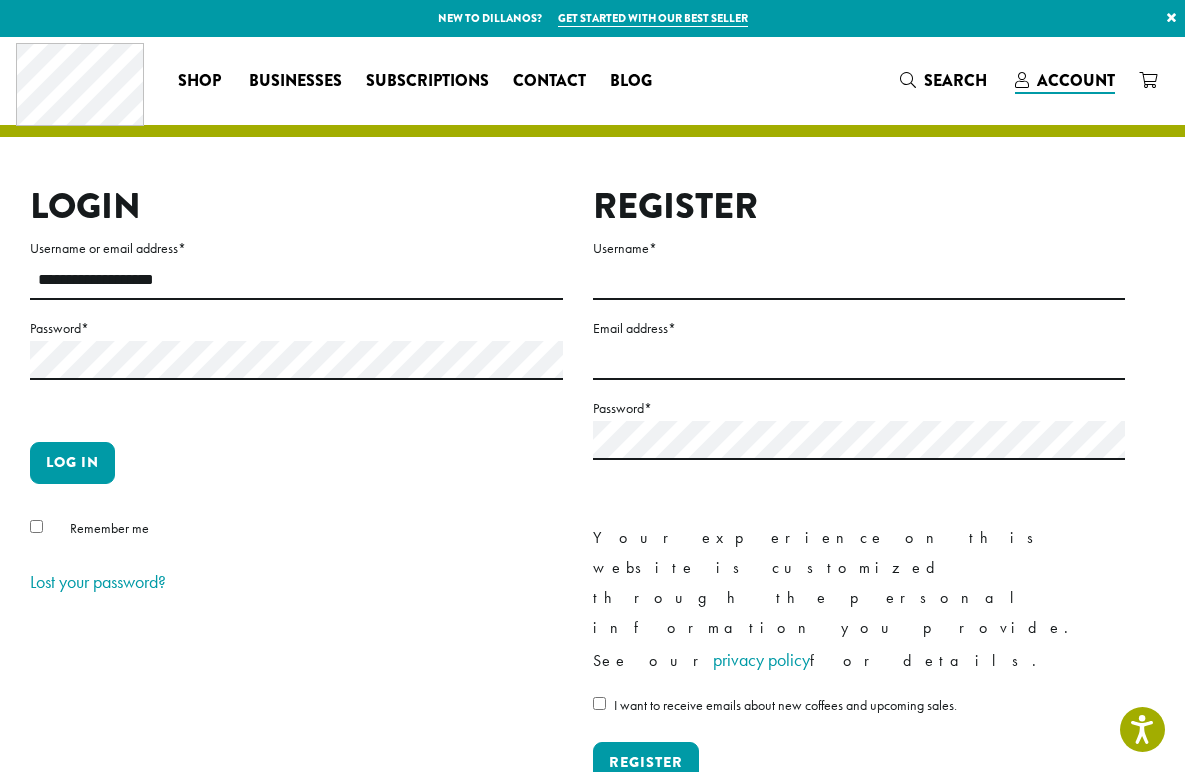 click on "Remember me" at bounding box center (109, 528) 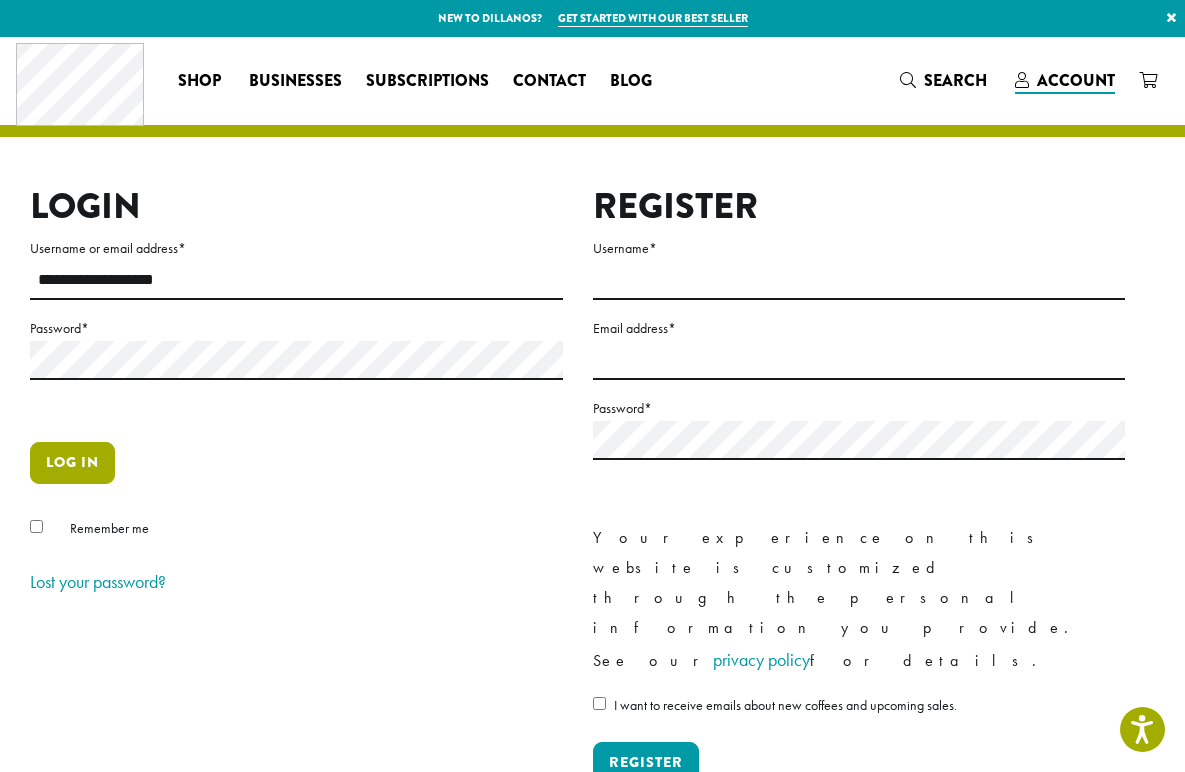 click on "Log in" at bounding box center (72, 463) 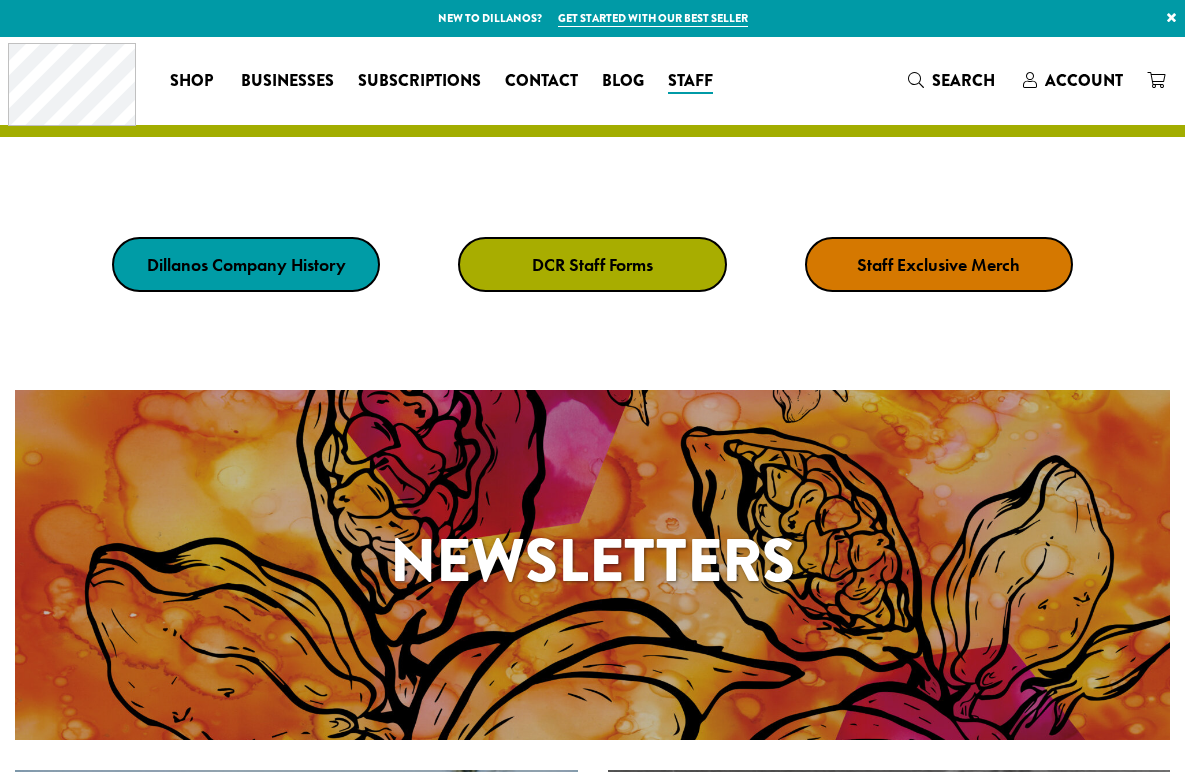 scroll, scrollTop: 0, scrollLeft: 0, axis: both 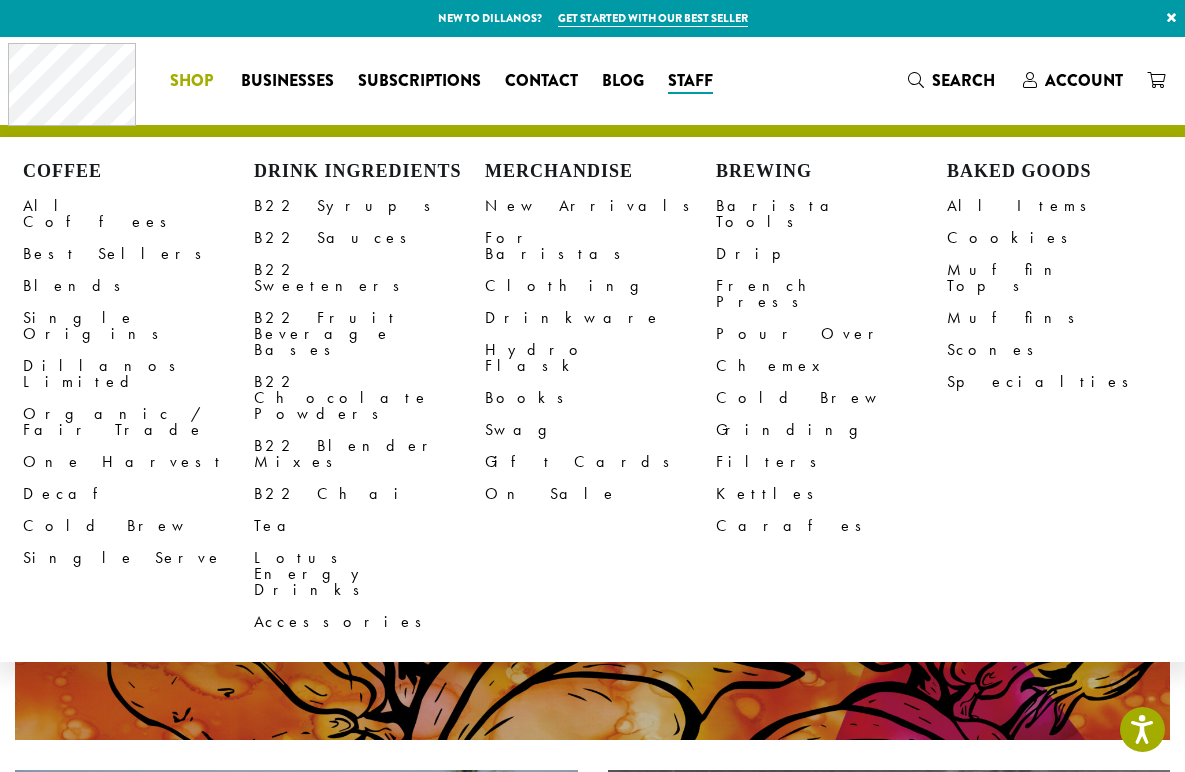 click on "Shop" at bounding box center (191, 81) 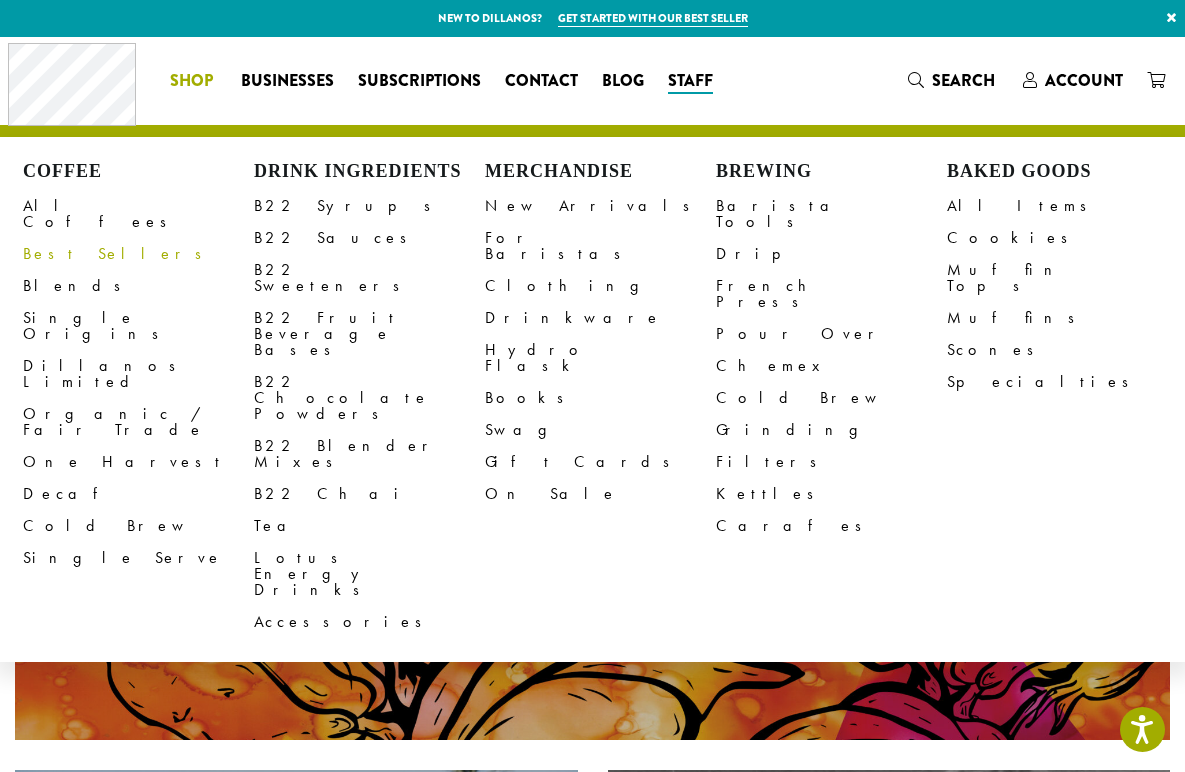 click on "Best Sellers" at bounding box center (138, 254) 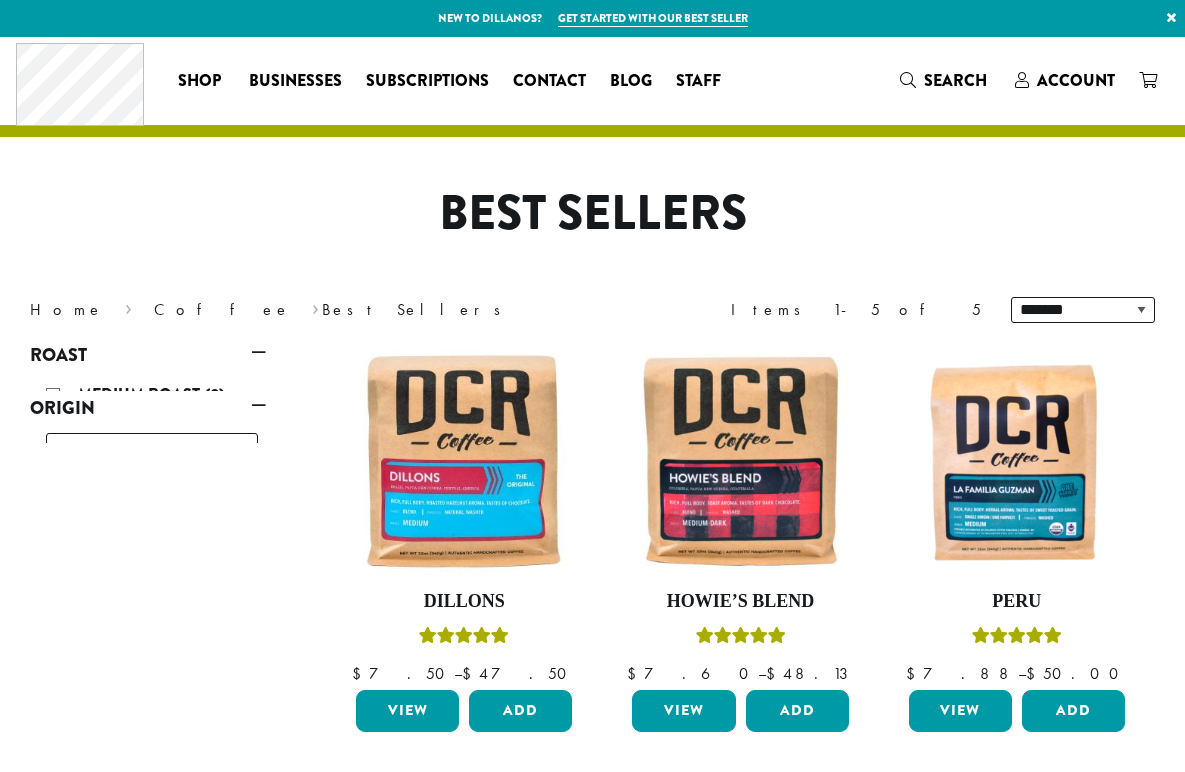 scroll, scrollTop: 0, scrollLeft: 0, axis: both 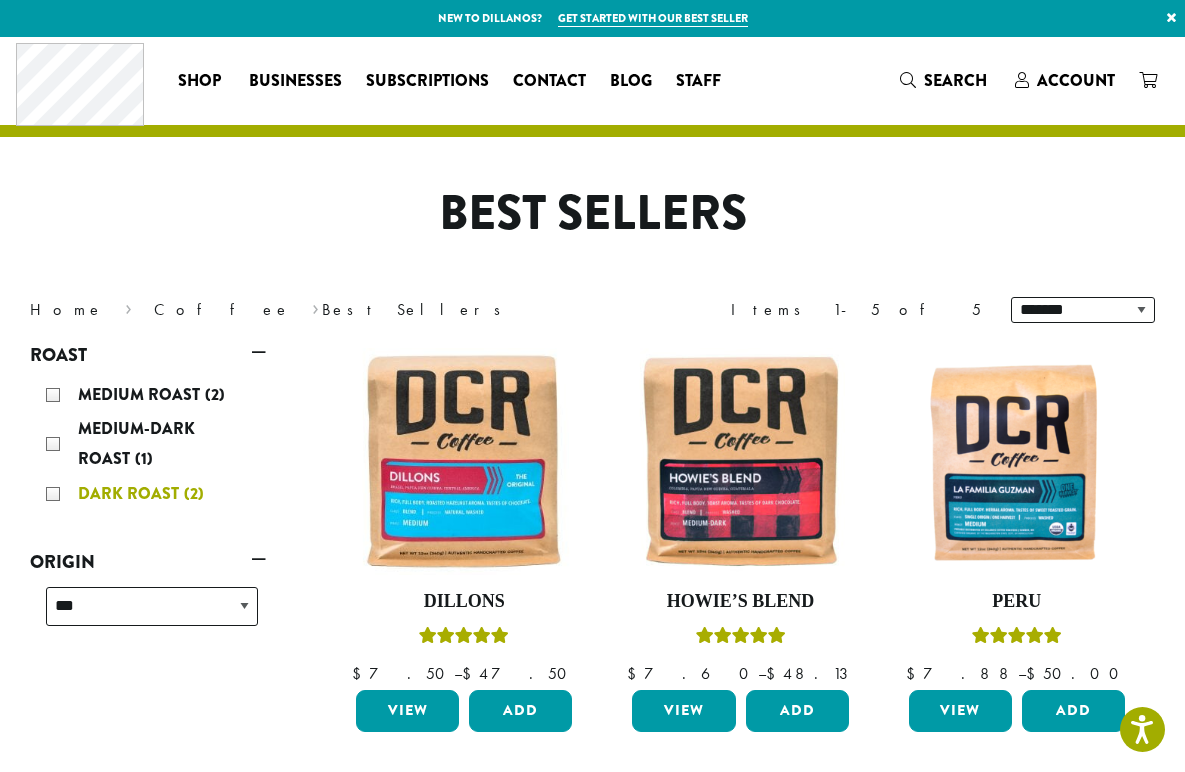 click on "Dark Roast" at bounding box center [131, 493] 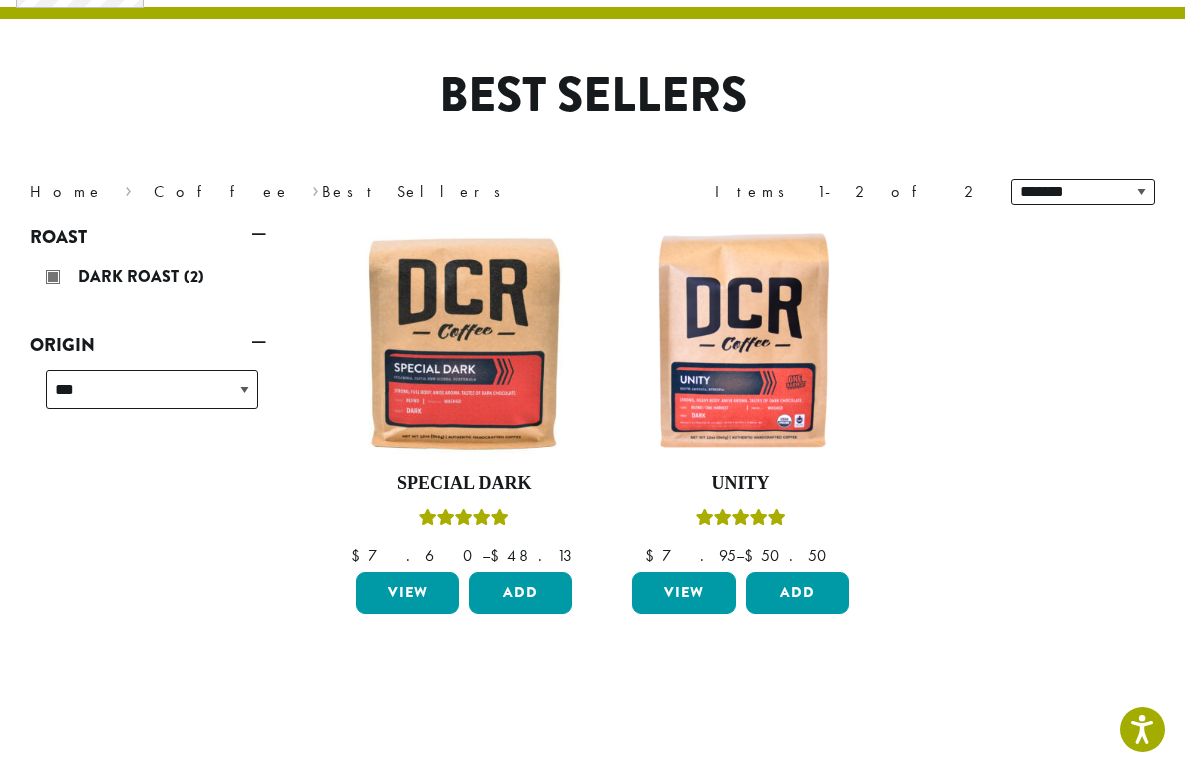 scroll, scrollTop: 123, scrollLeft: 0, axis: vertical 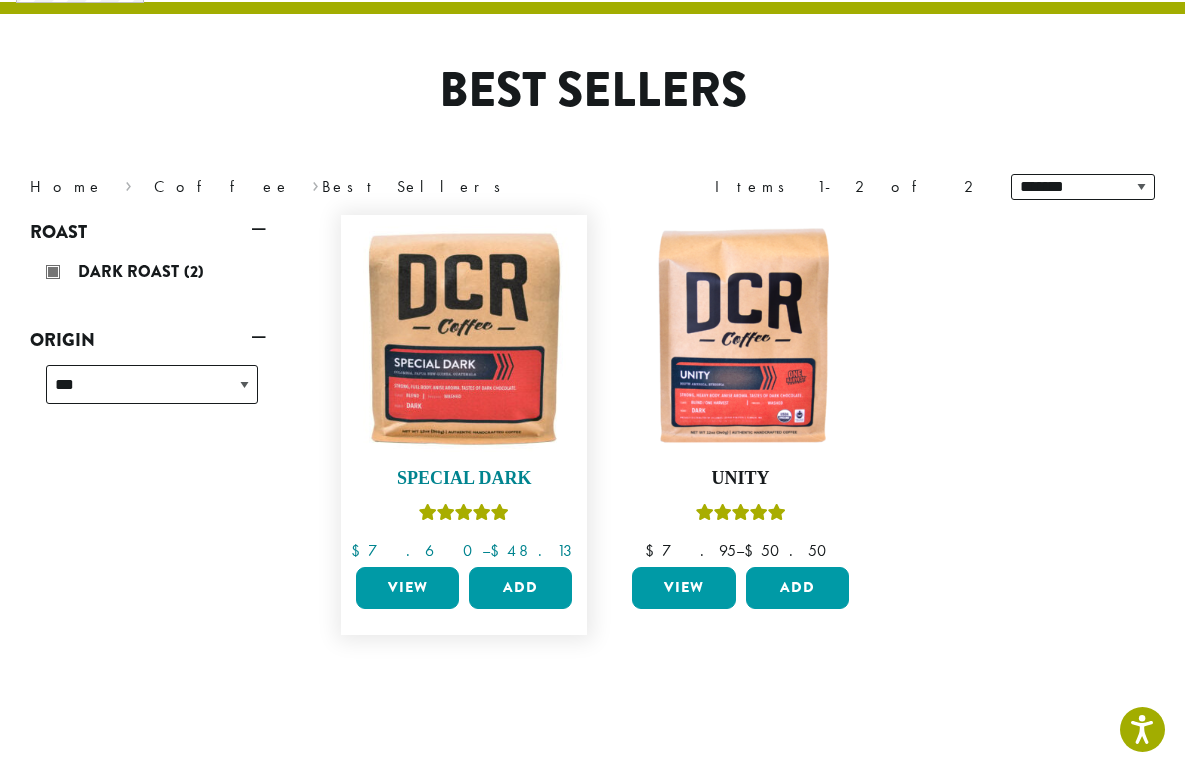 click at bounding box center [464, 338] 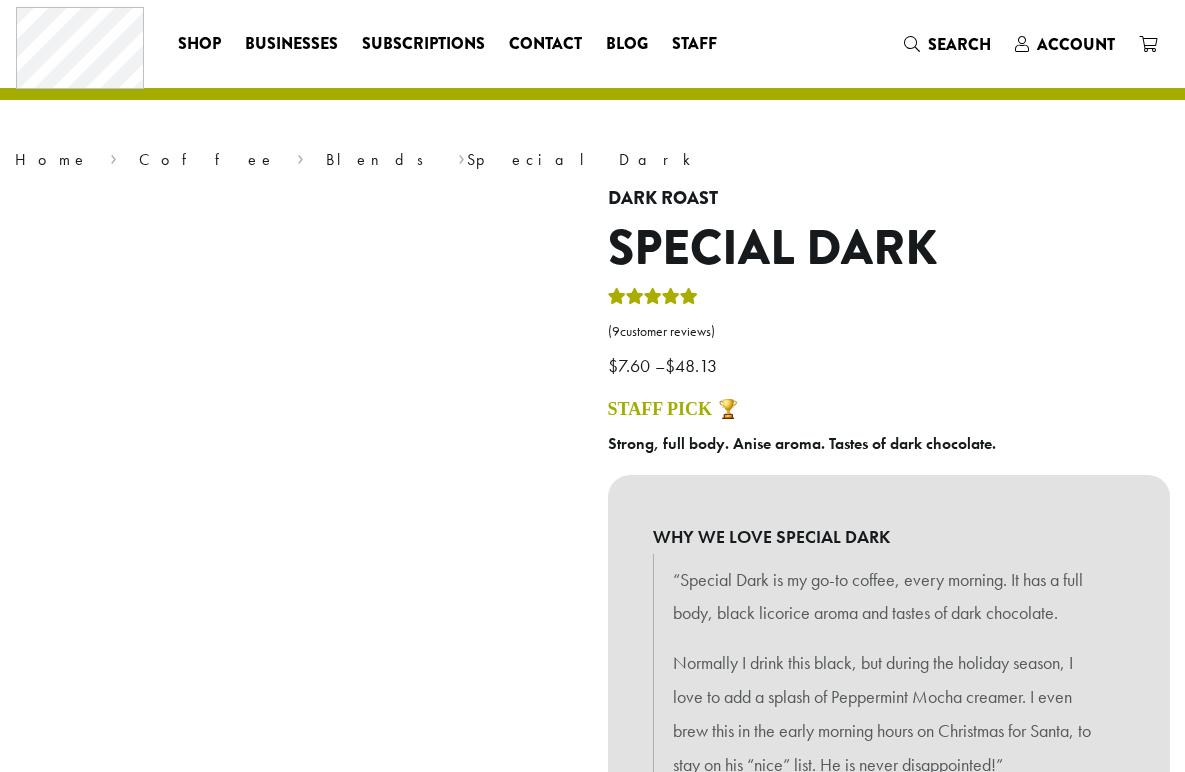 scroll, scrollTop: 0, scrollLeft: 0, axis: both 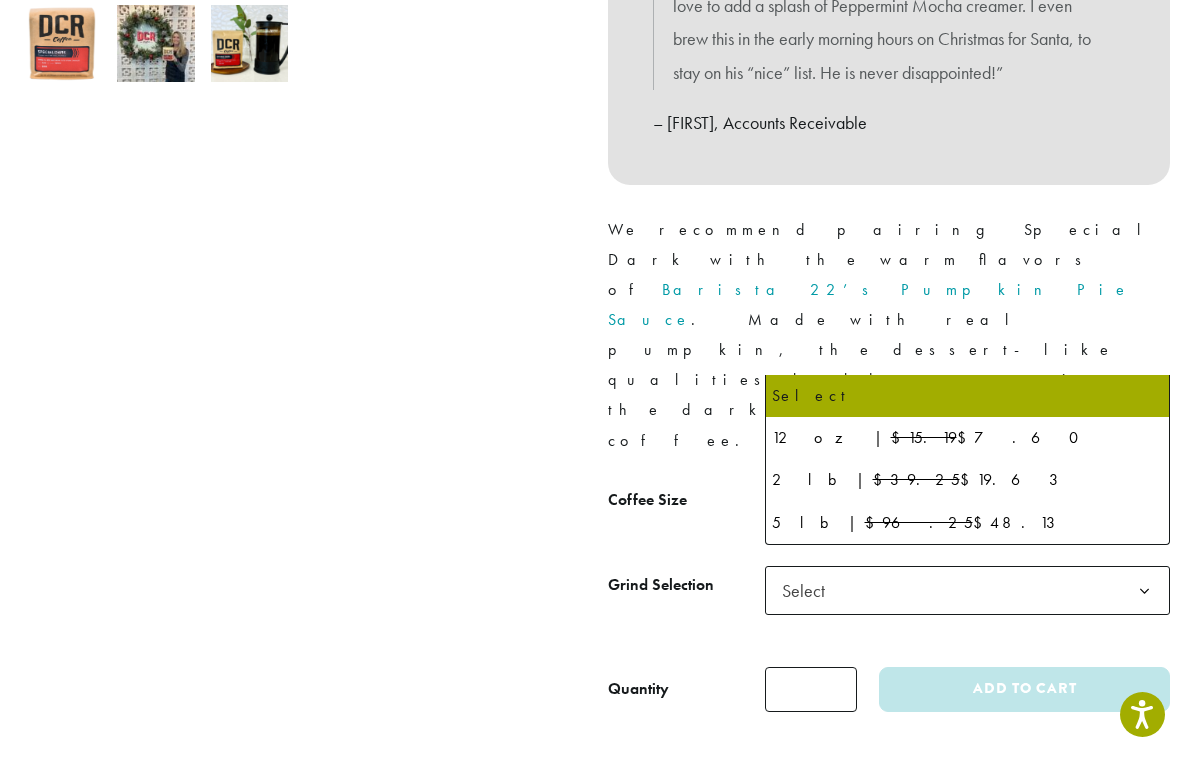 click on "Select" 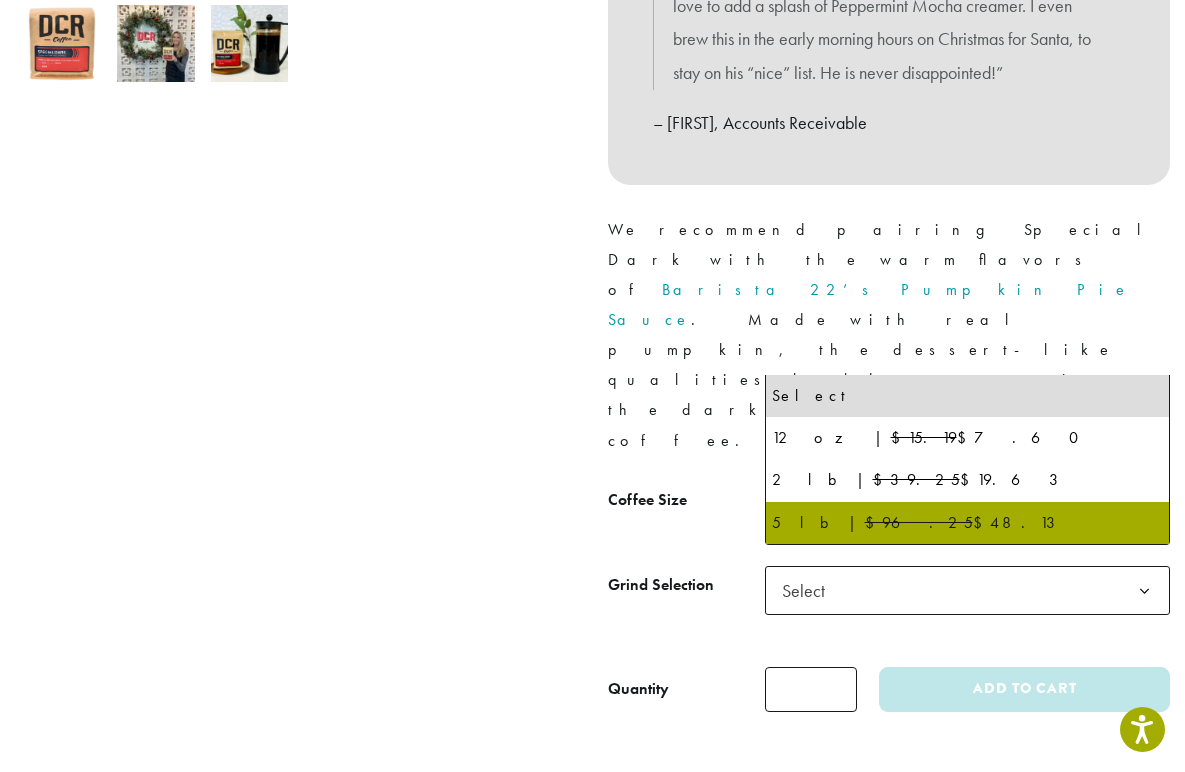 select on "**********" 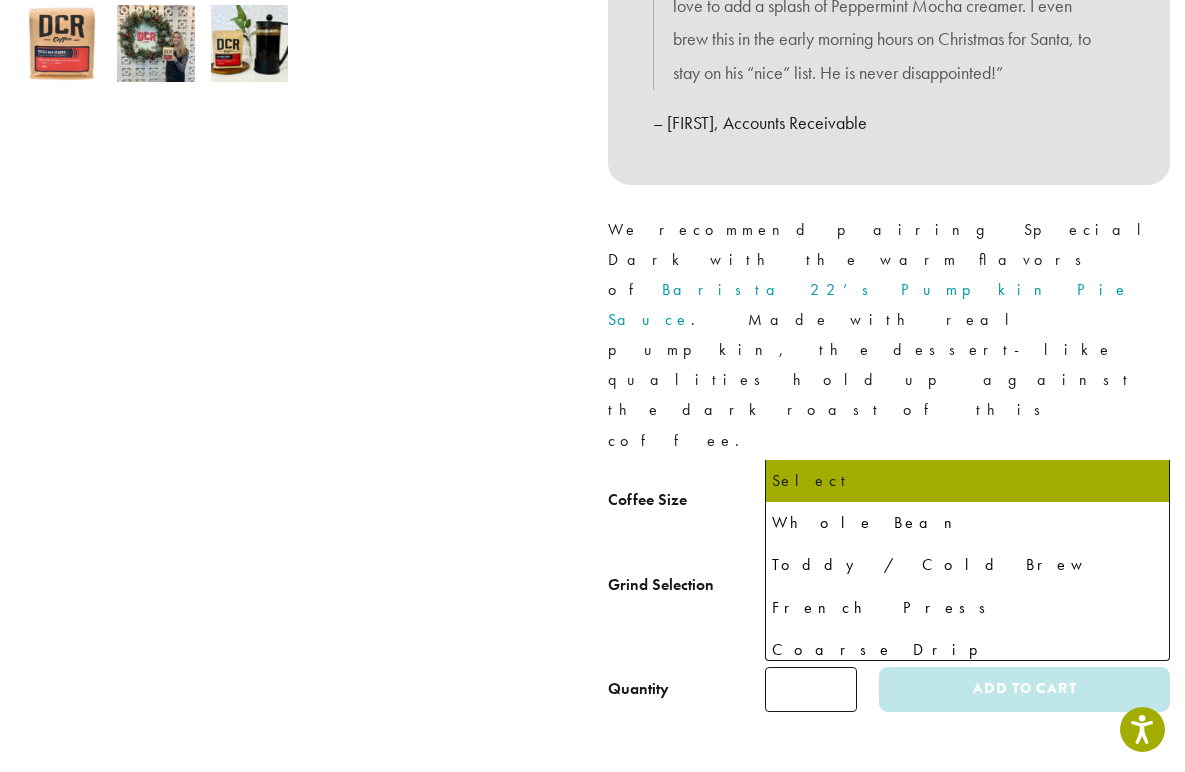 click on "Select" 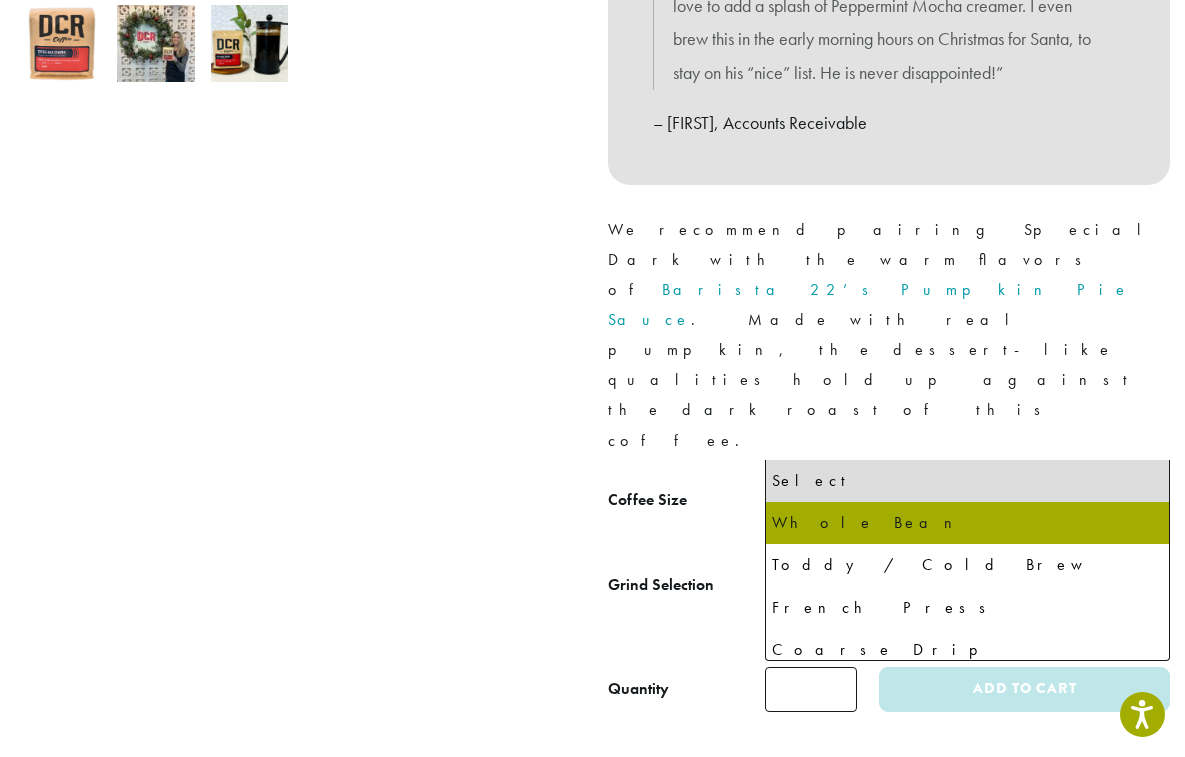 select on "**********" 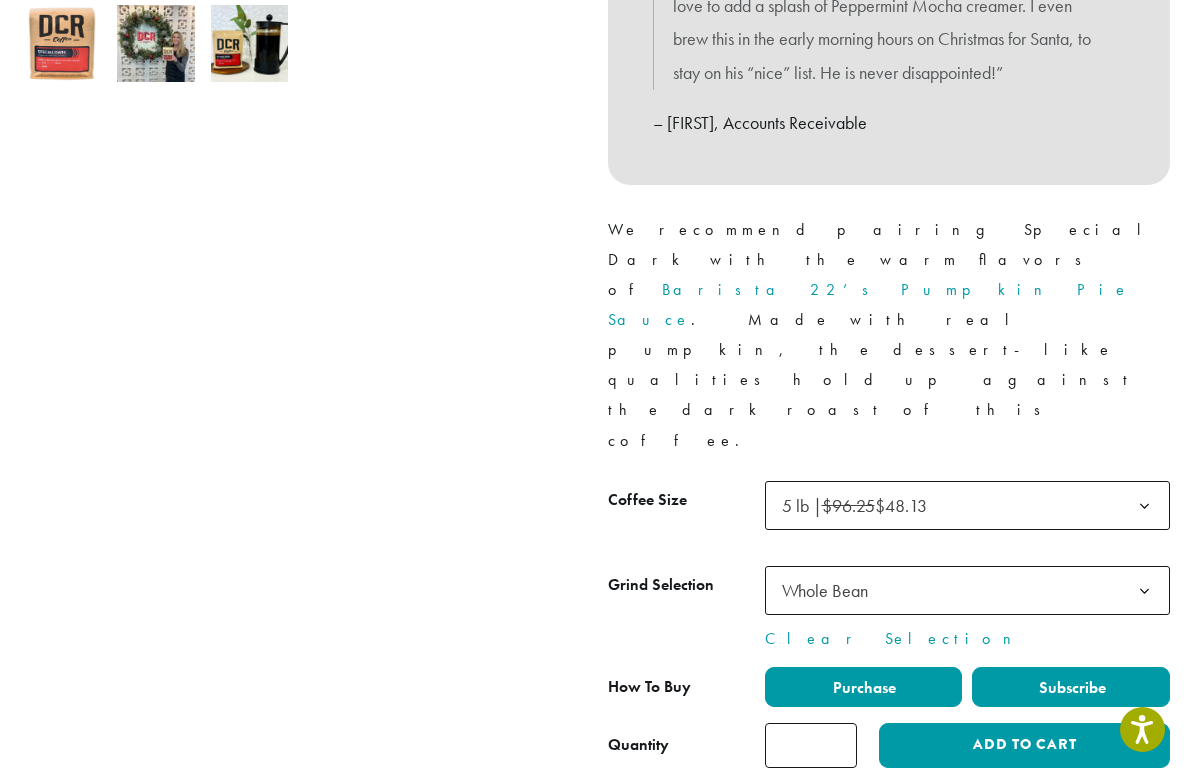 click on "Subscribe" 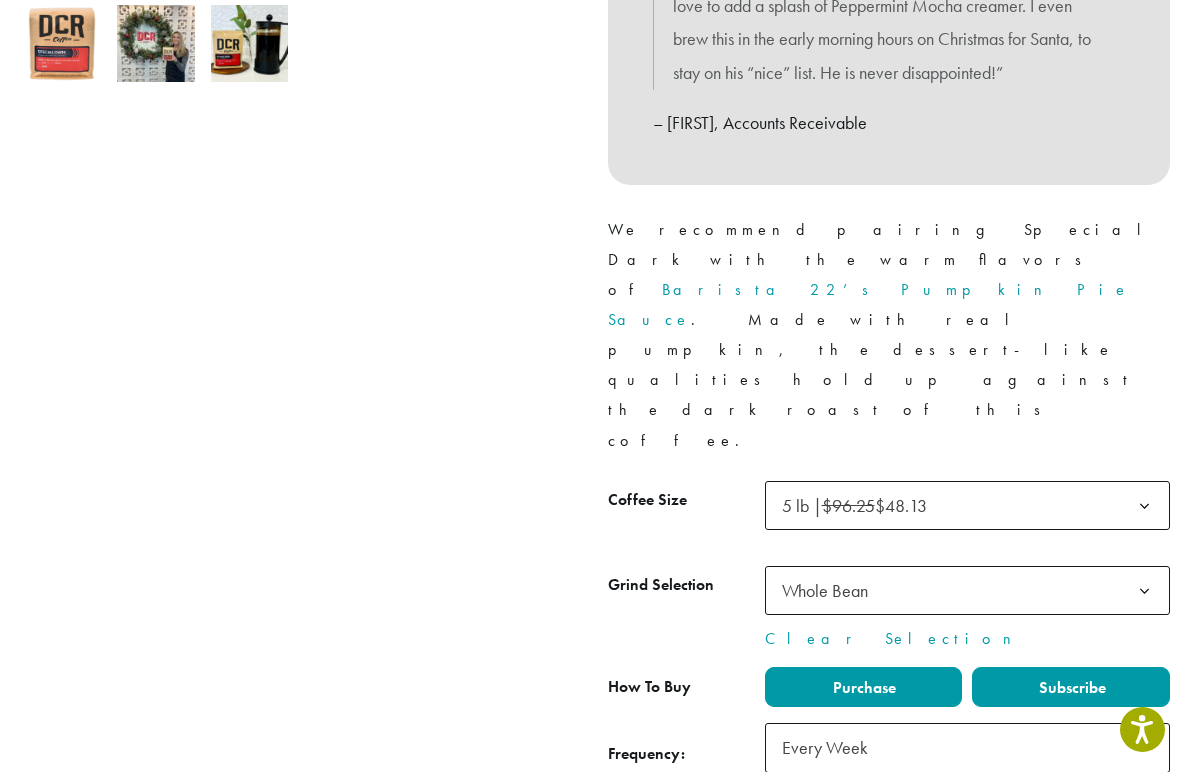 click on "Purchase" 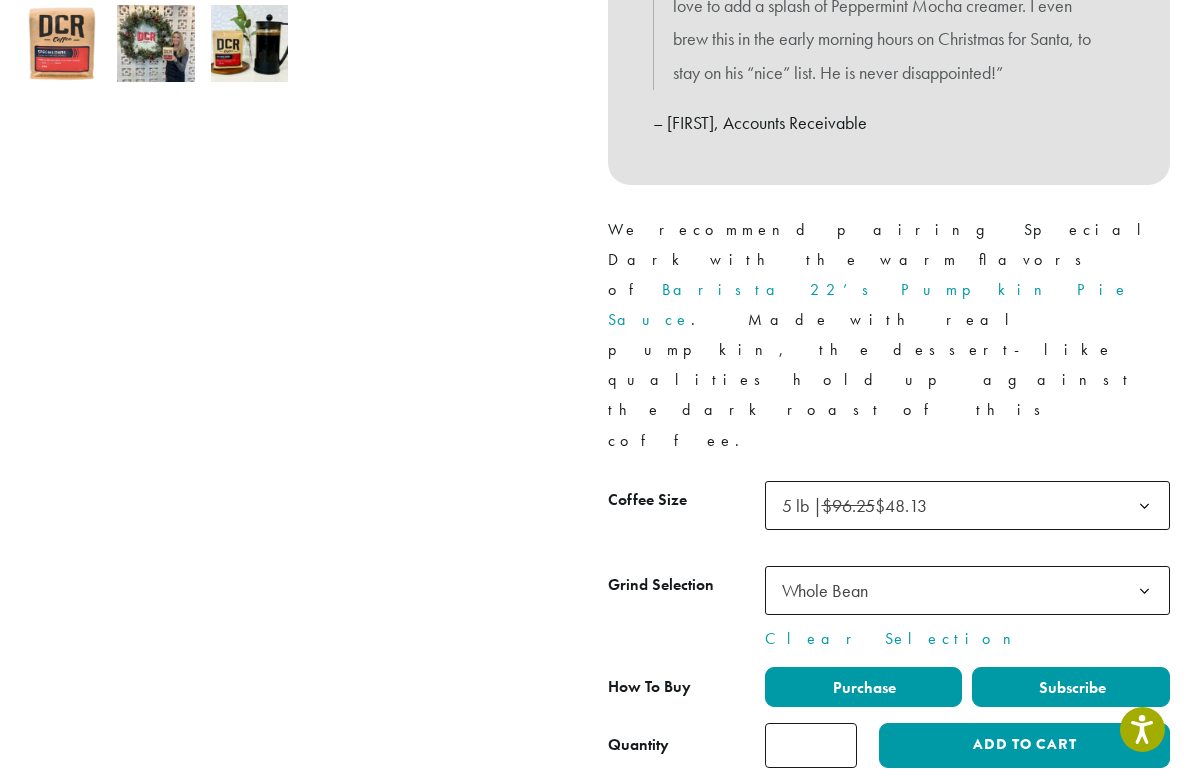 click on "Subscribe" 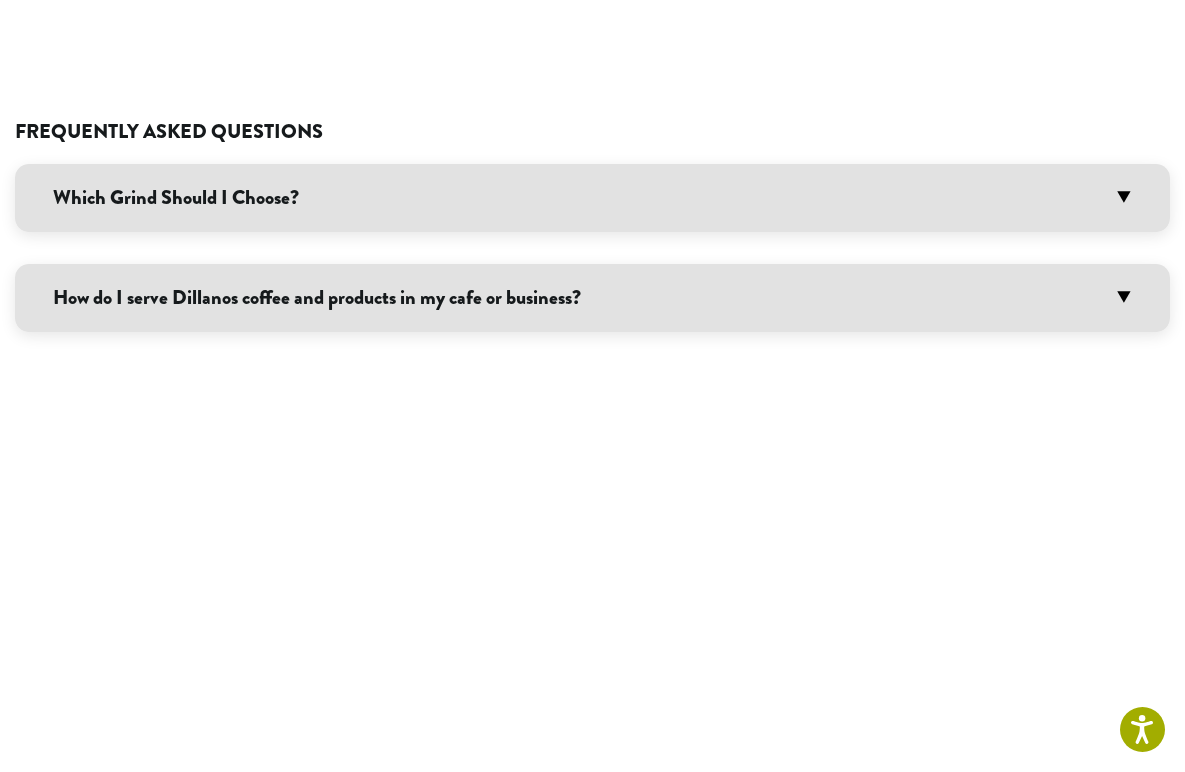 scroll, scrollTop: 1438, scrollLeft: 0, axis: vertical 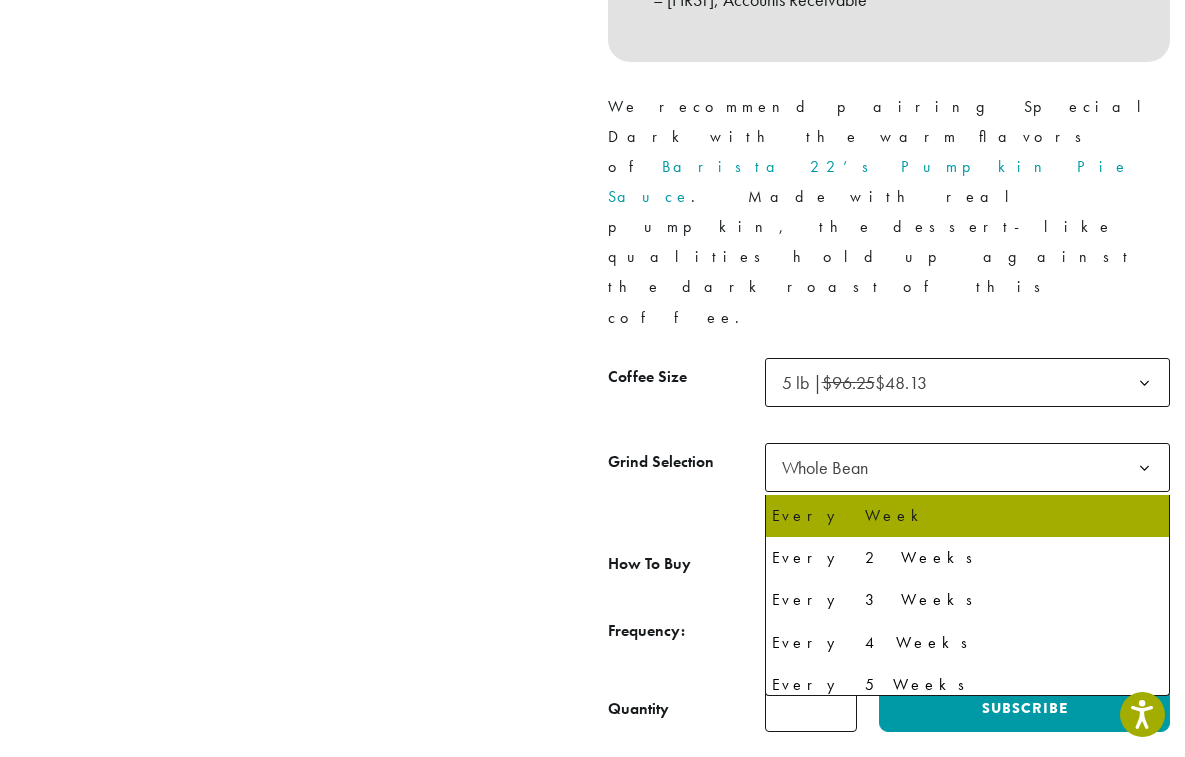 click on "Every Week" 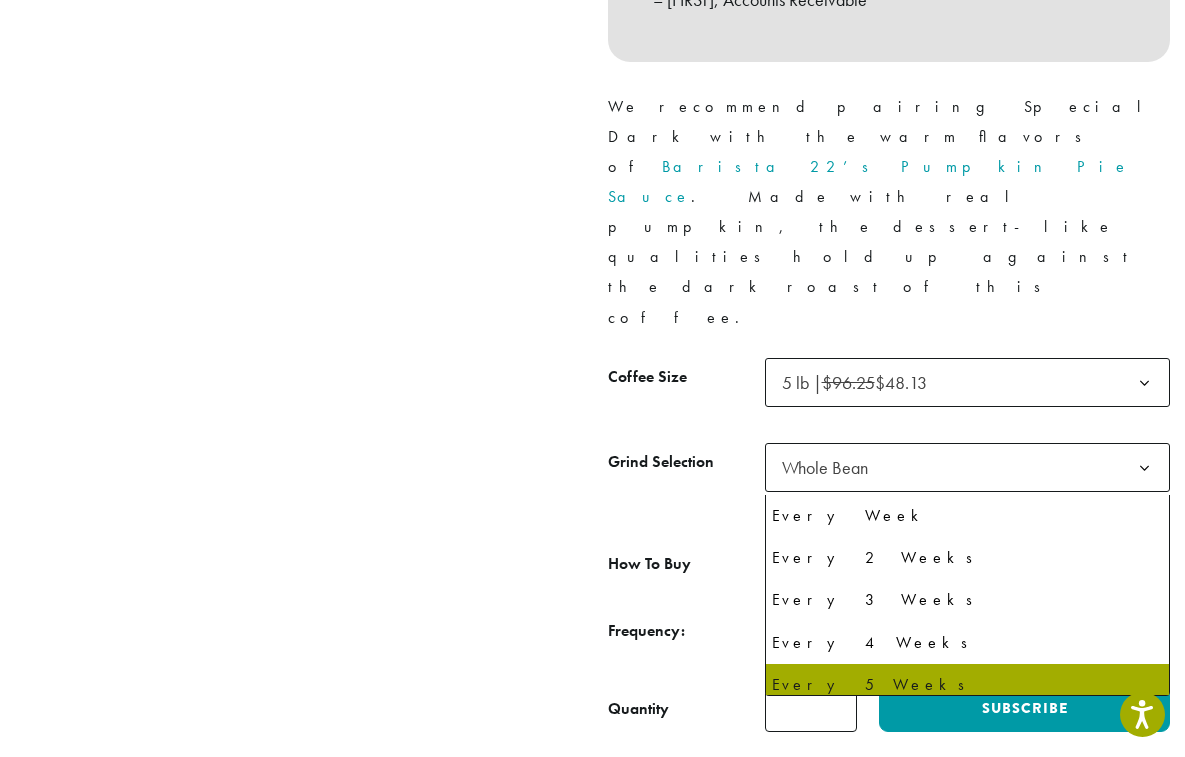 click on "Every 5 Weeks" 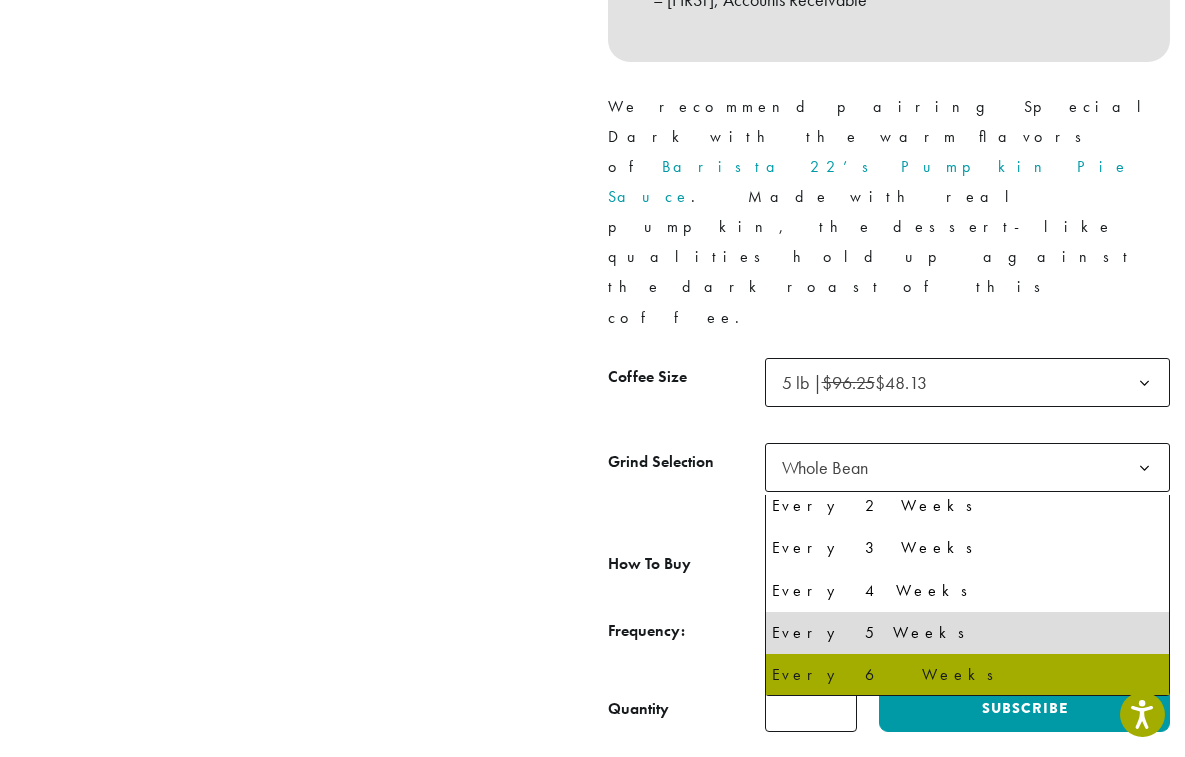 select on "******" 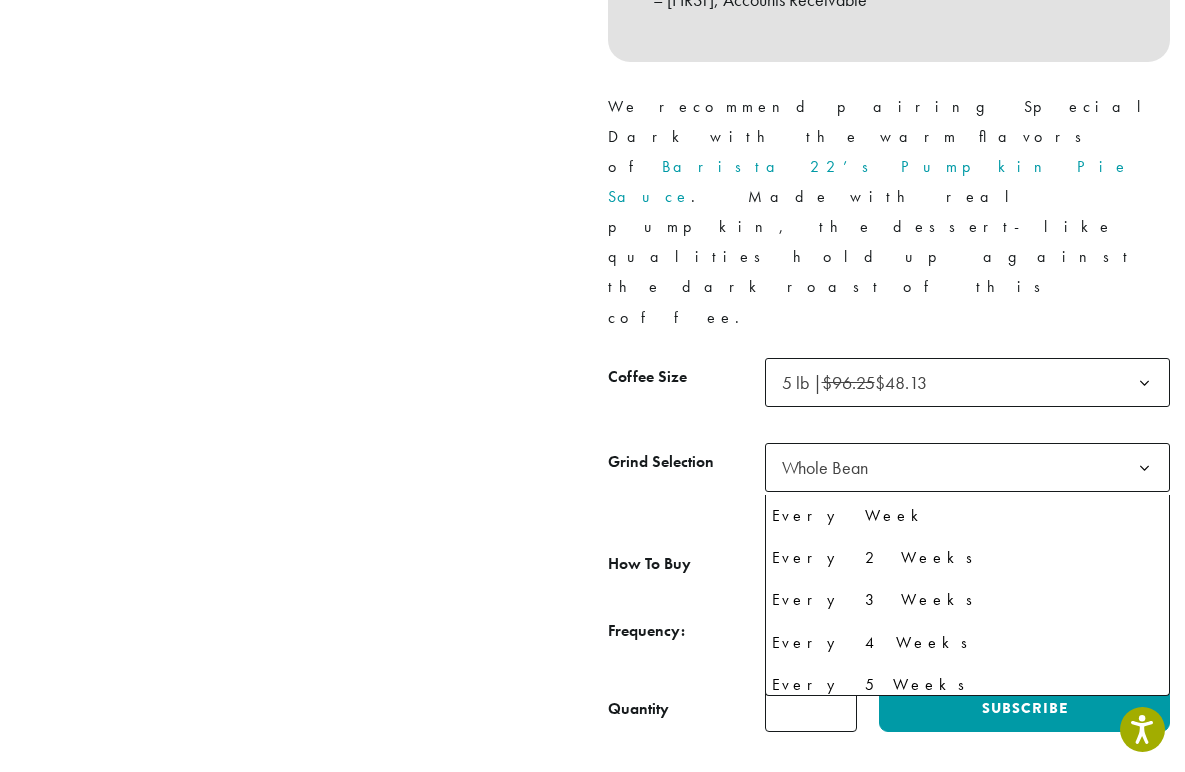 click 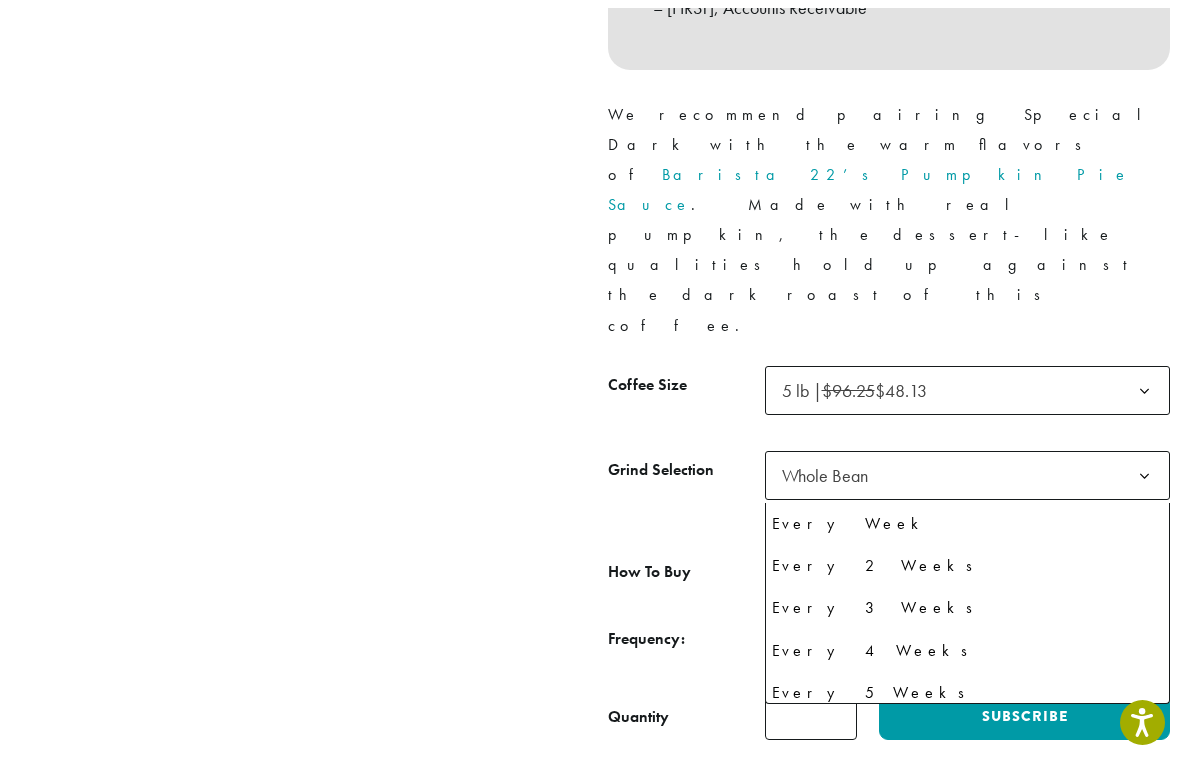 scroll, scrollTop: 52, scrollLeft: 0, axis: vertical 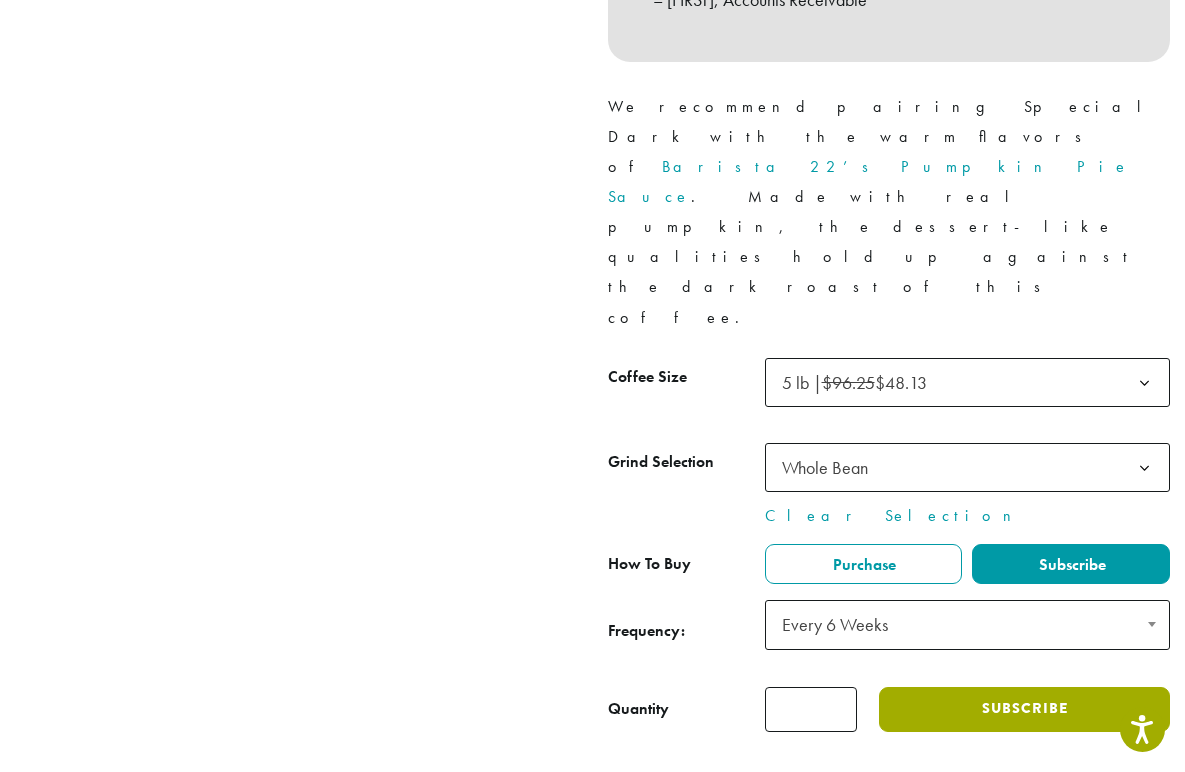 click on "Subscribe" 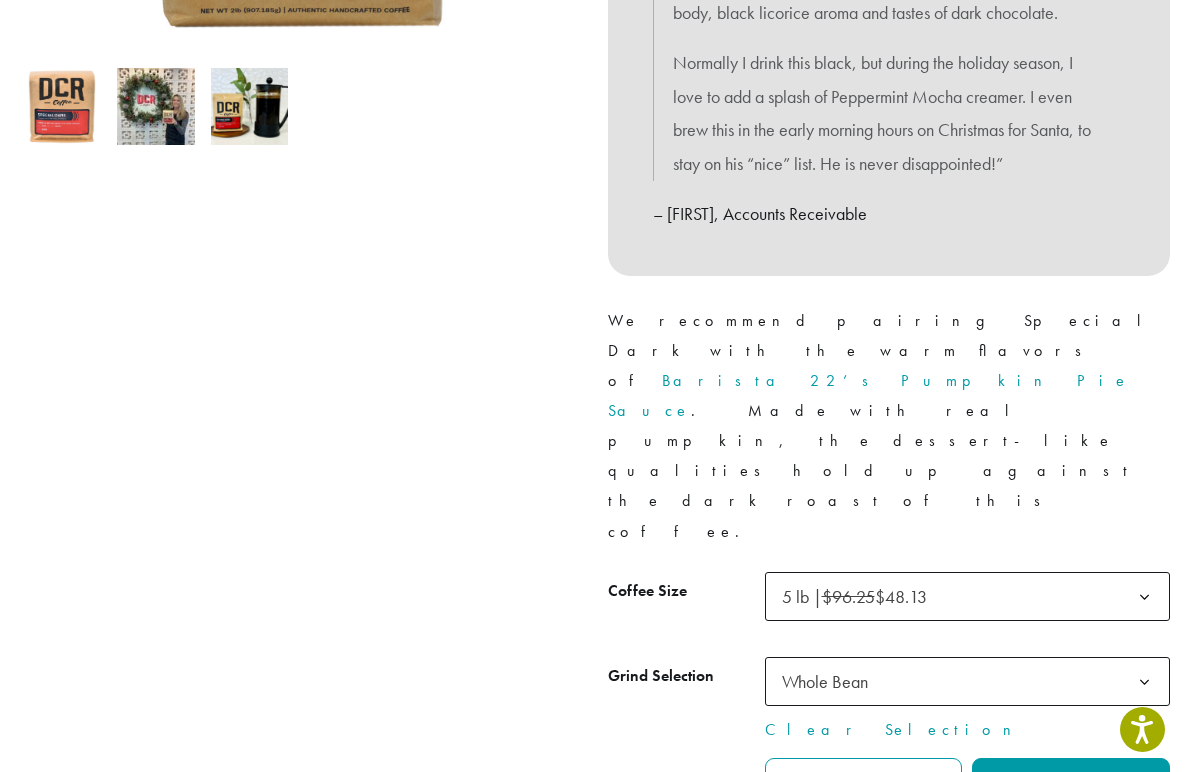 scroll, scrollTop: 453, scrollLeft: 0, axis: vertical 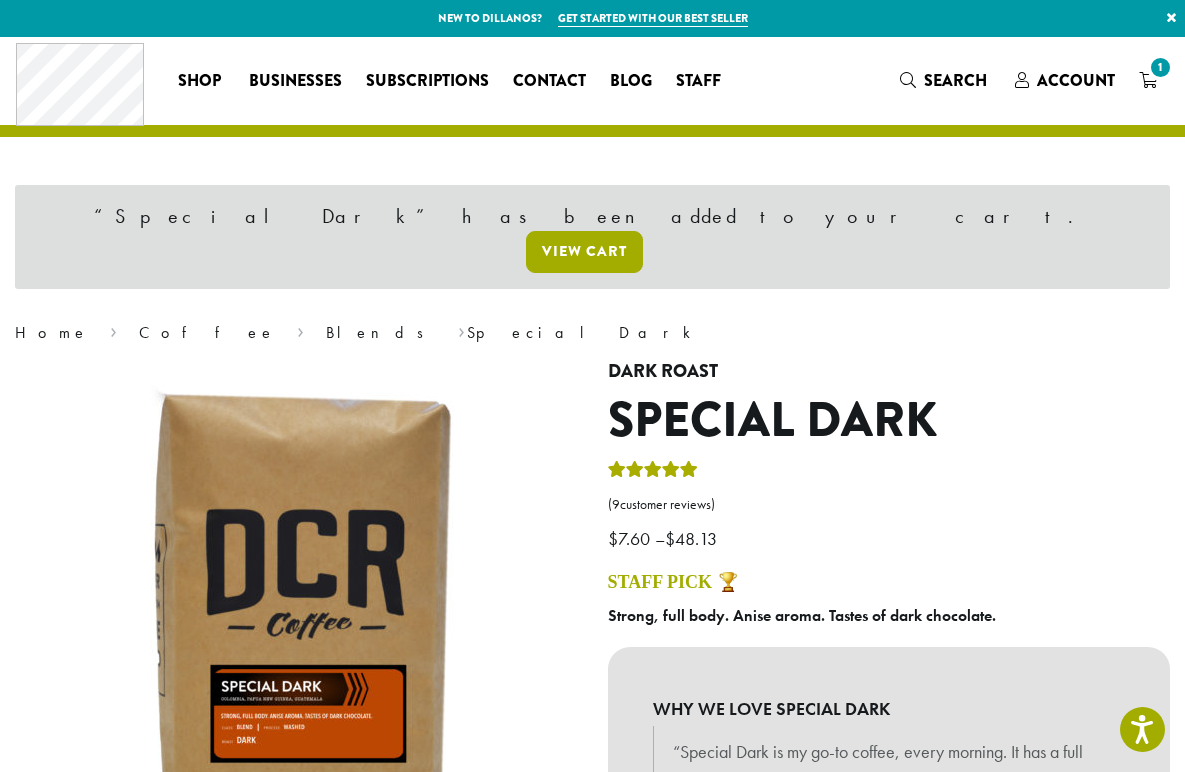 click on "View cart" at bounding box center (584, 252) 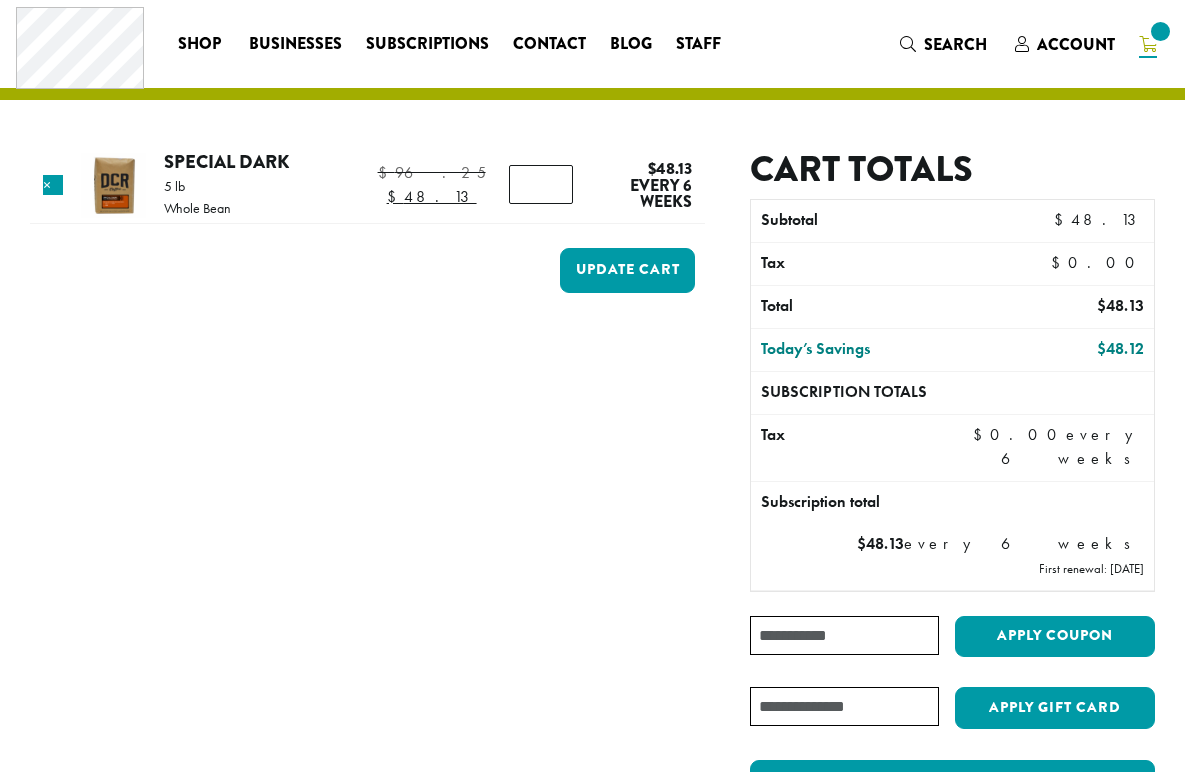 scroll, scrollTop: 0, scrollLeft: 0, axis: both 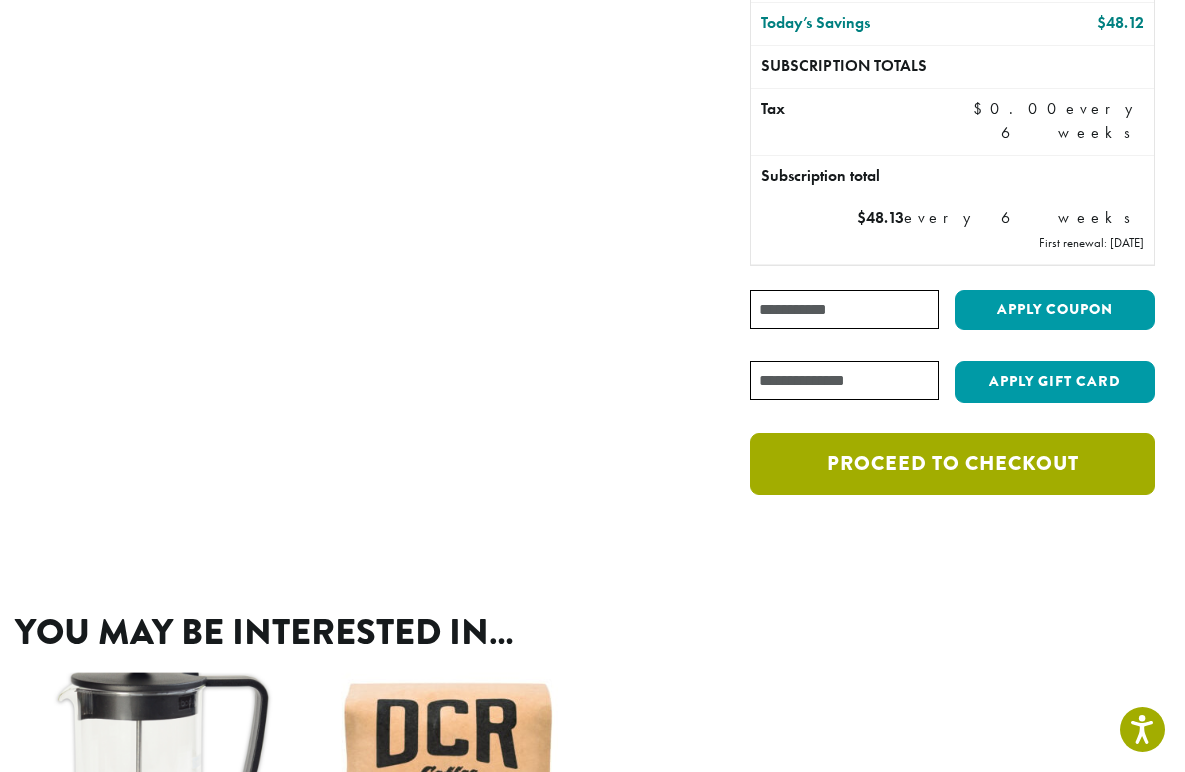 click on "Proceed to checkout" at bounding box center [952, 464] 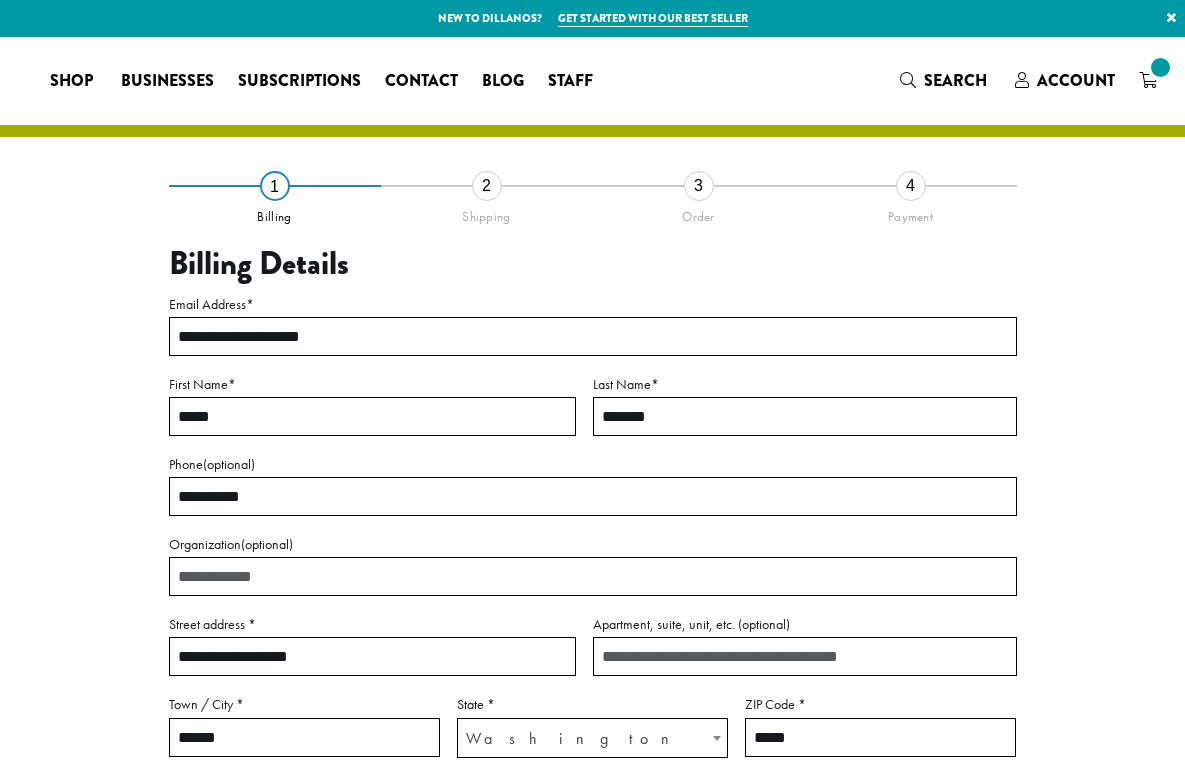 select on "**" 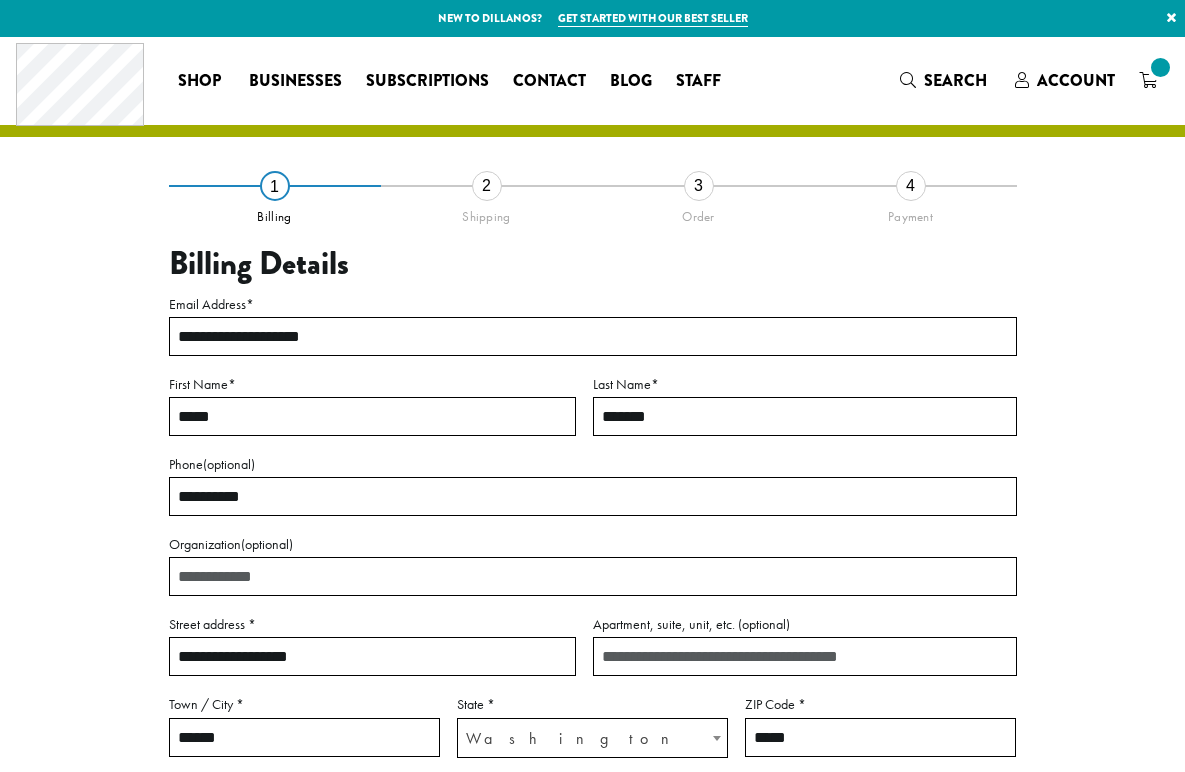 scroll, scrollTop: 0, scrollLeft: 0, axis: both 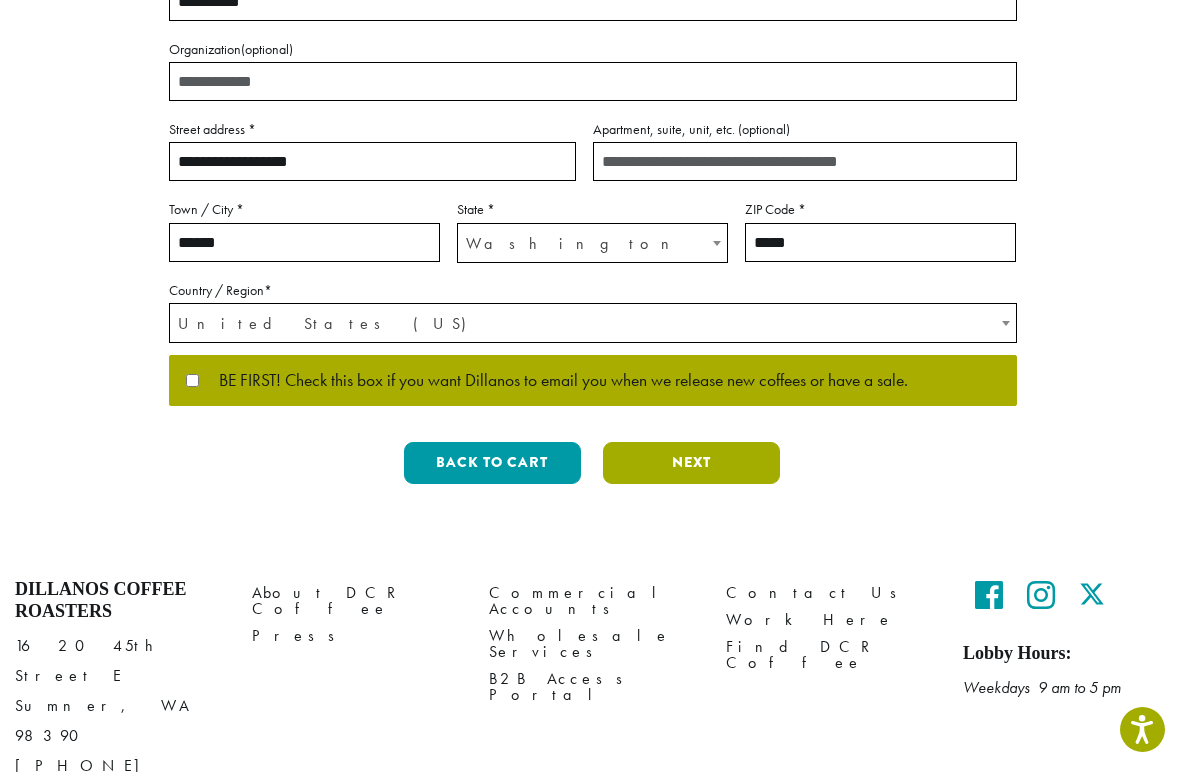 click on "Next" at bounding box center (691, 463) 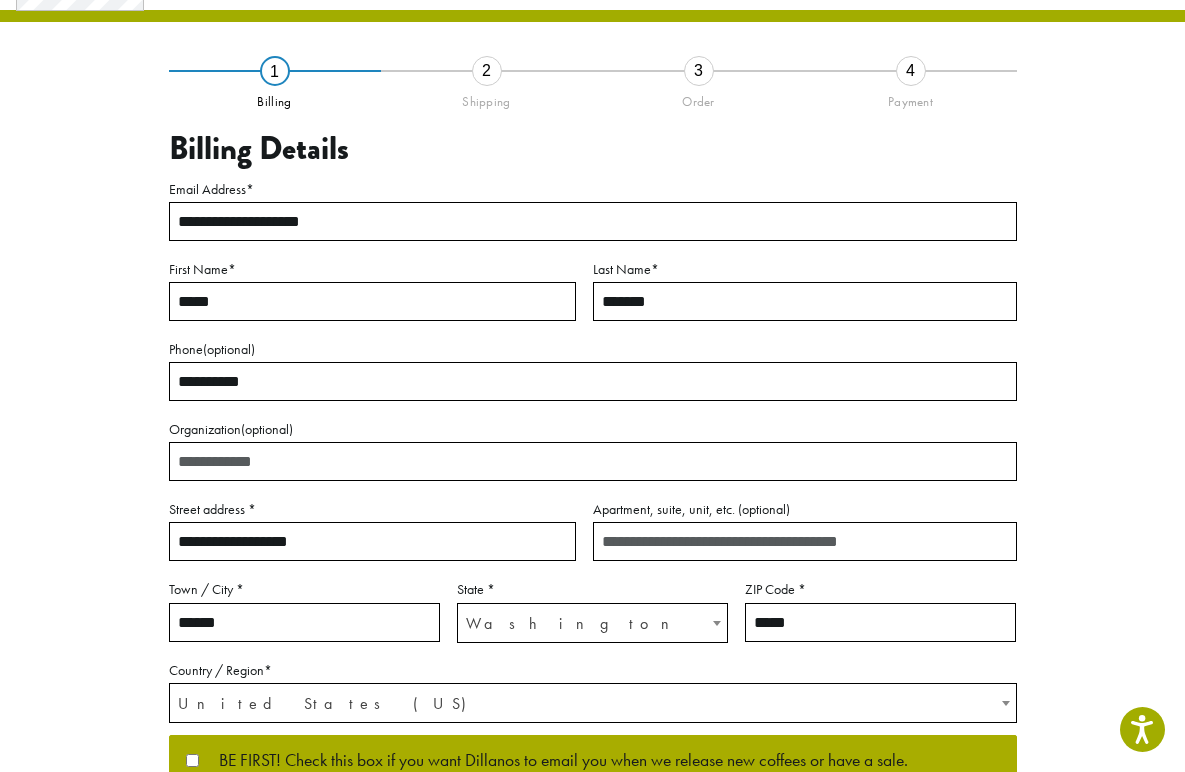 scroll, scrollTop: 72, scrollLeft: 0, axis: vertical 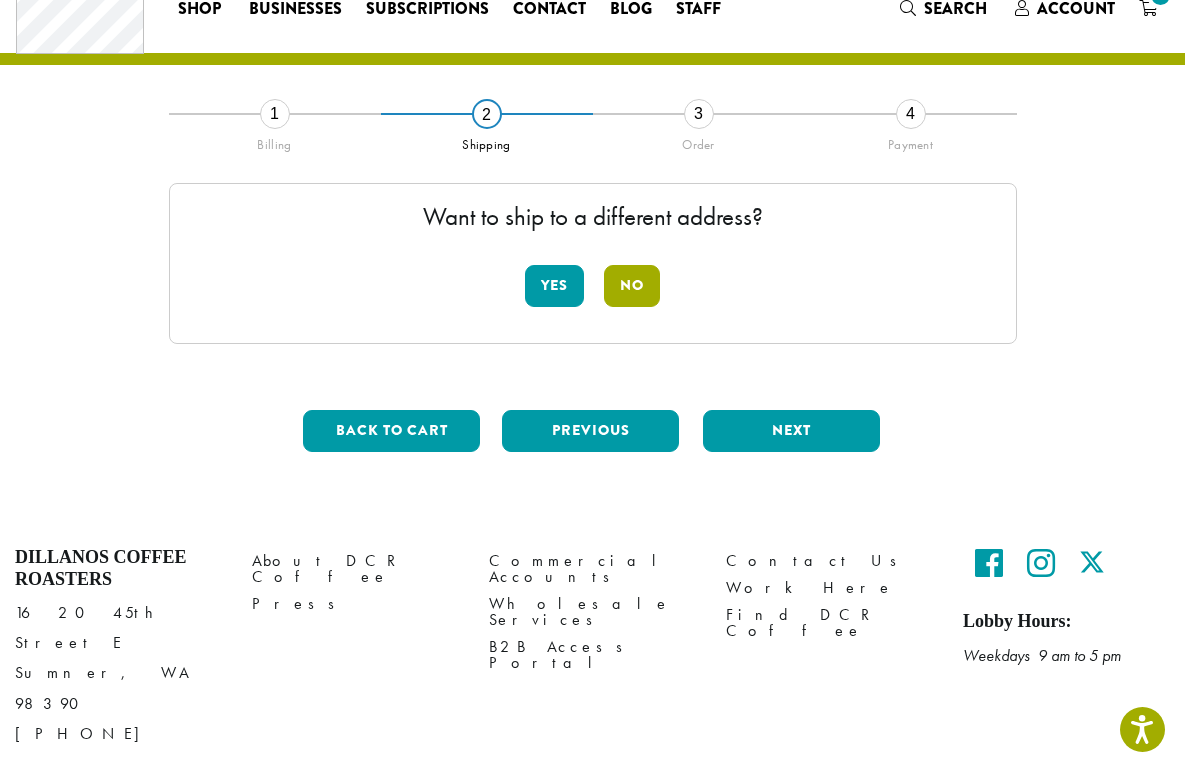 click on "No" at bounding box center (632, 286) 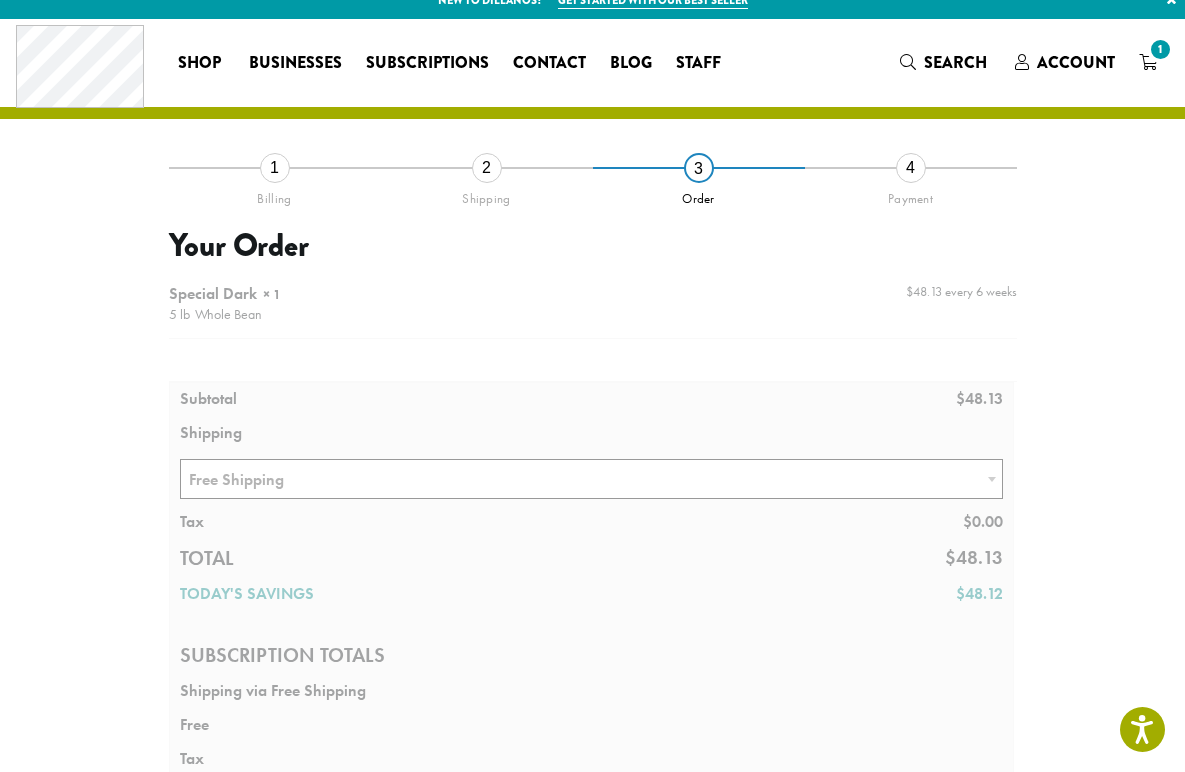 scroll, scrollTop: 0, scrollLeft: 0, axis: both 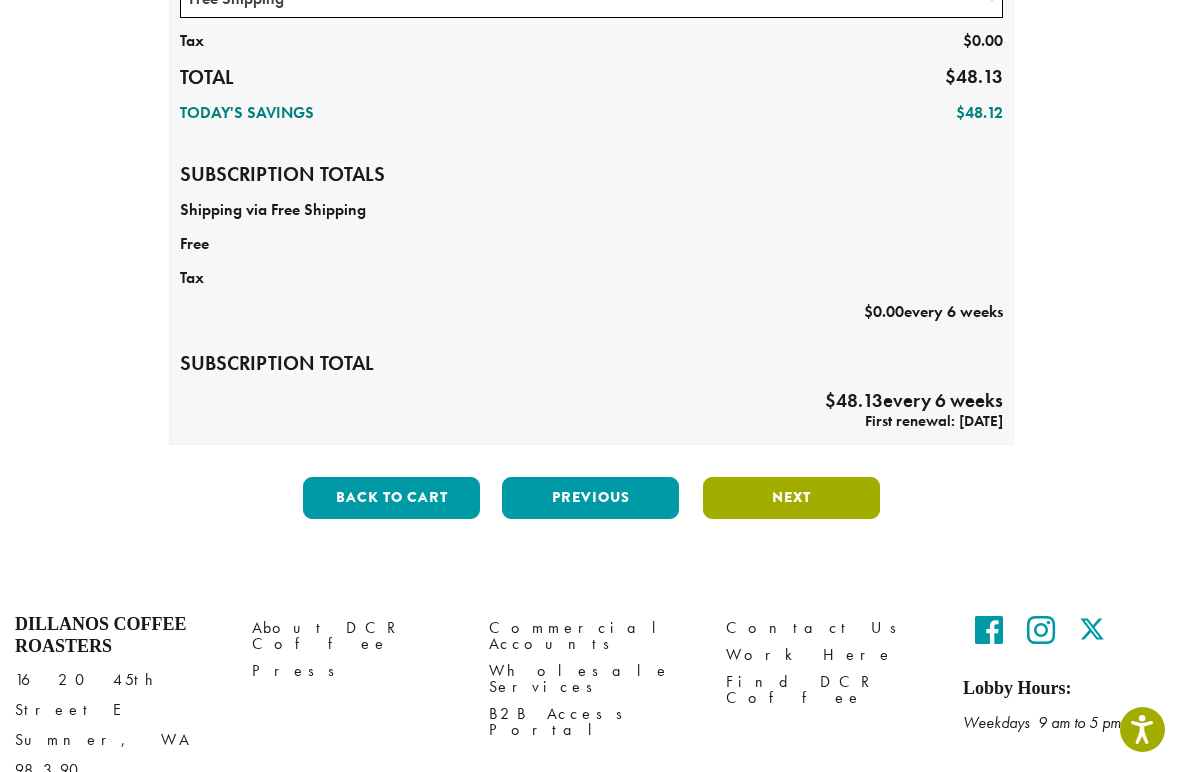 click on "Next" at bounding box center (791, 498) 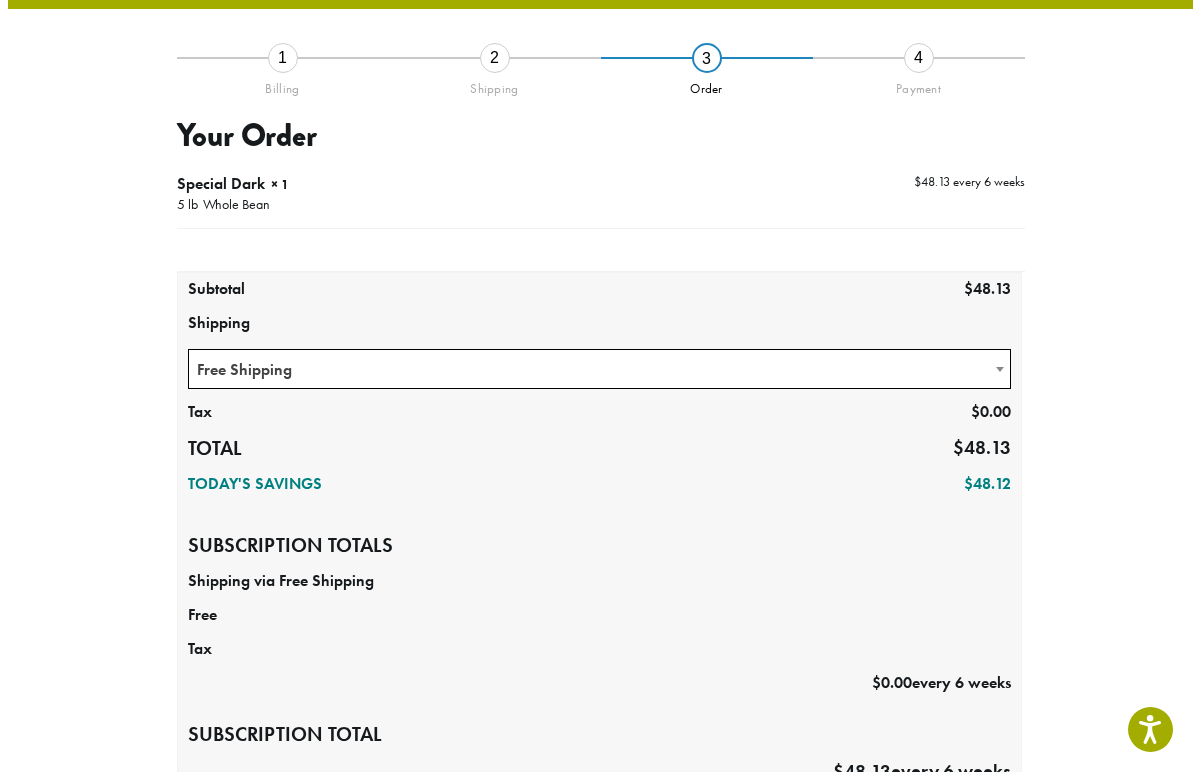 scroll, scrollTop: 114, scrollLeft: 0, axis: vertical 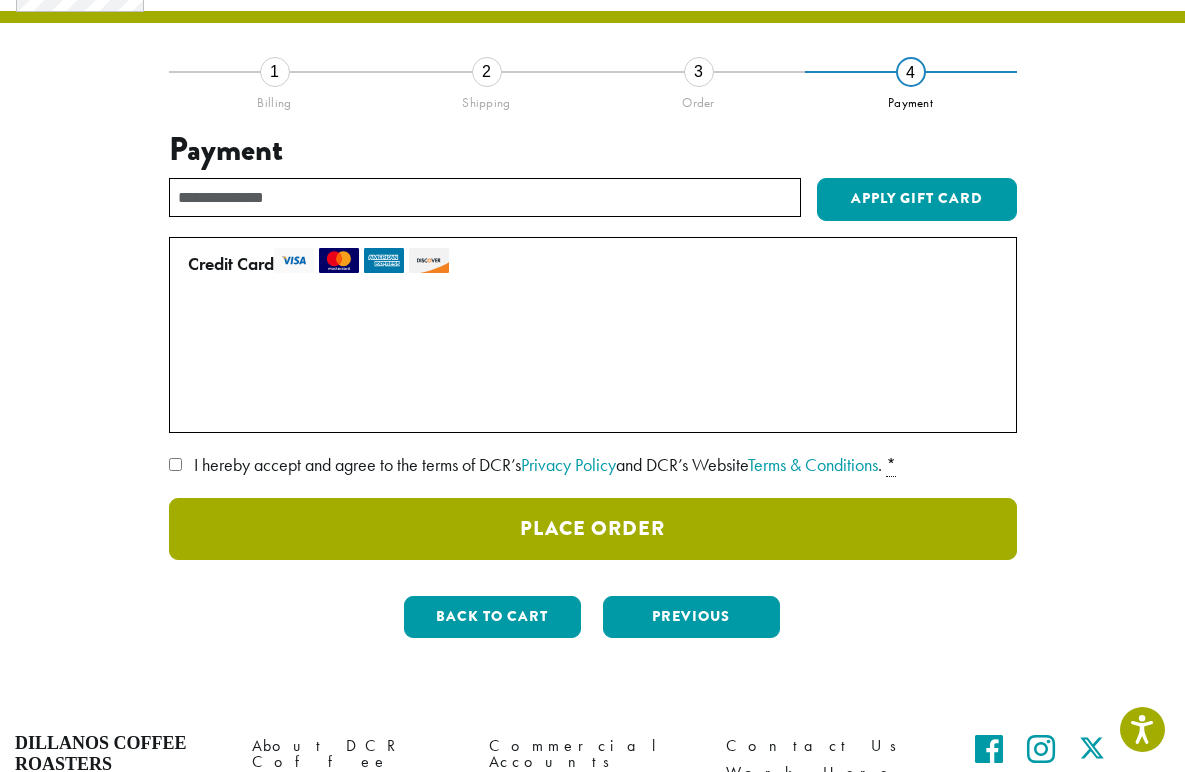 click on "Place Order" at bounding box center (593, 529) 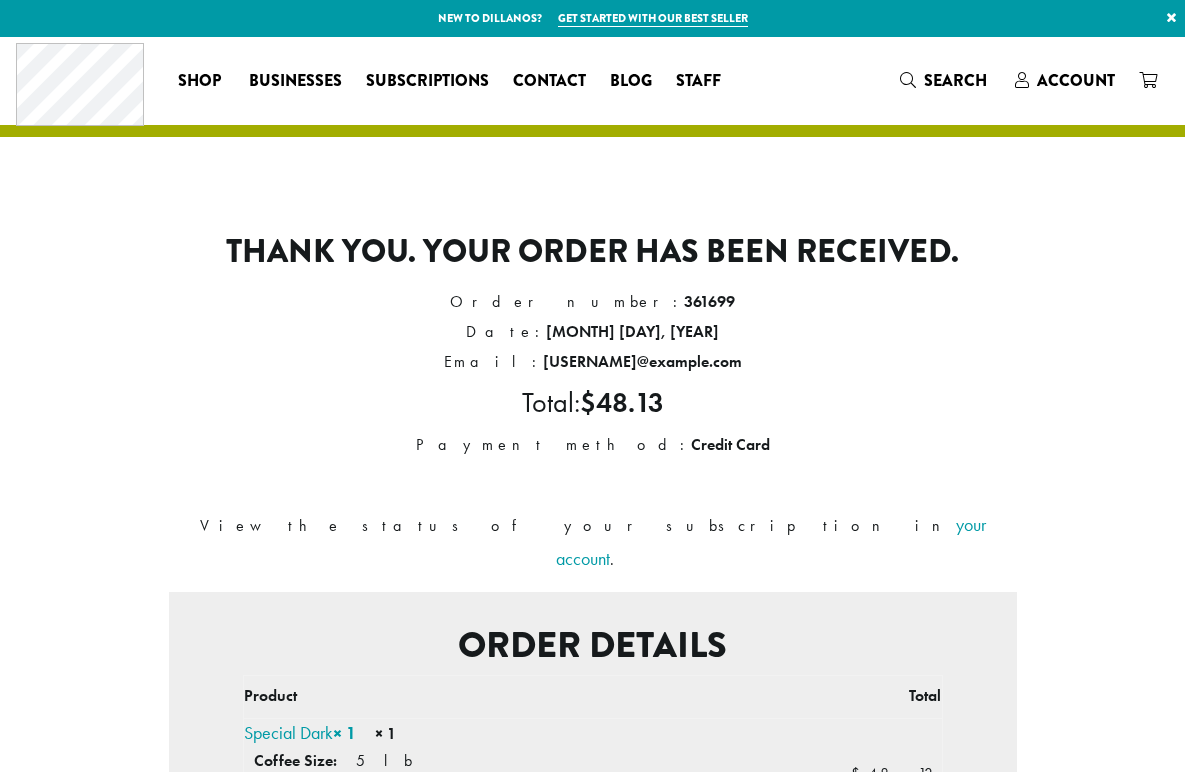 scroll, scrollTop: 0, scrollLeft: 0, axis: both 